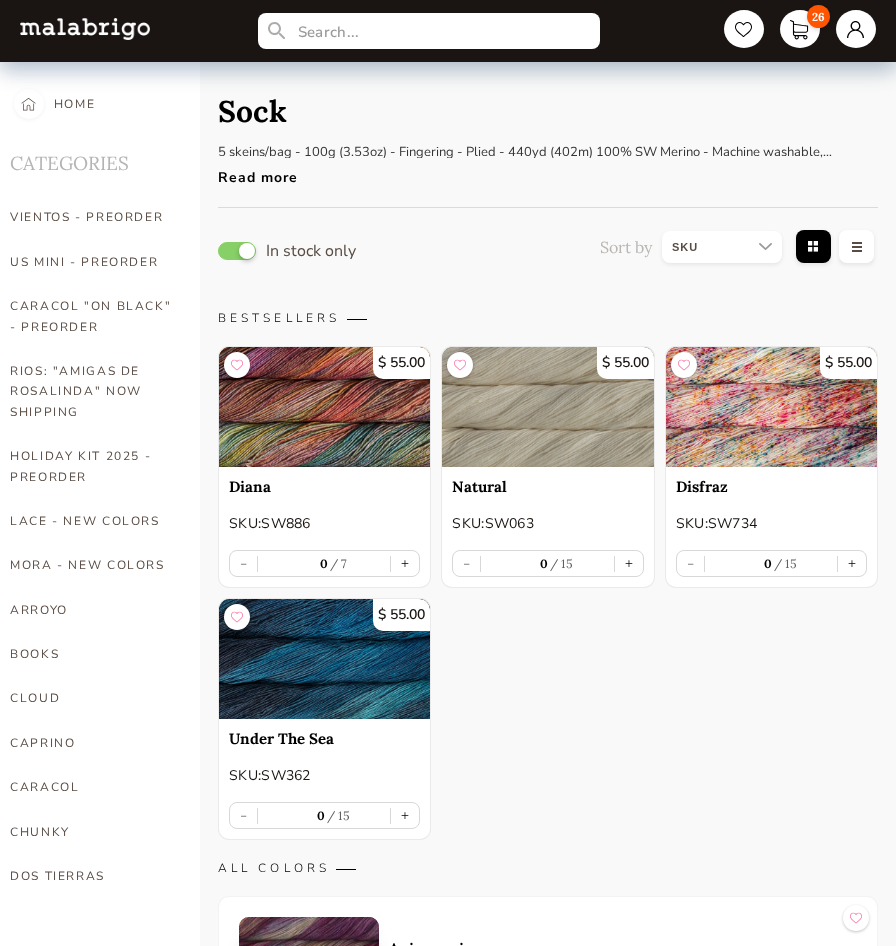 select on "SKU" 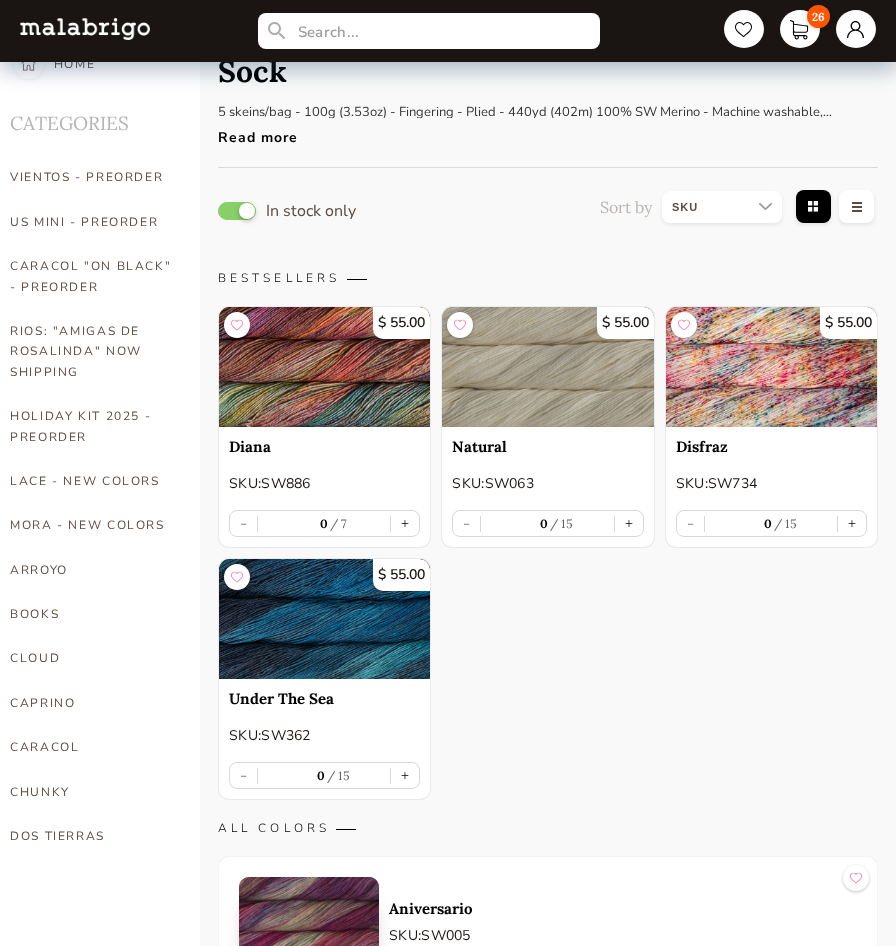 scroll, scrollTop: 0, scrollLeft: 0, axis: both 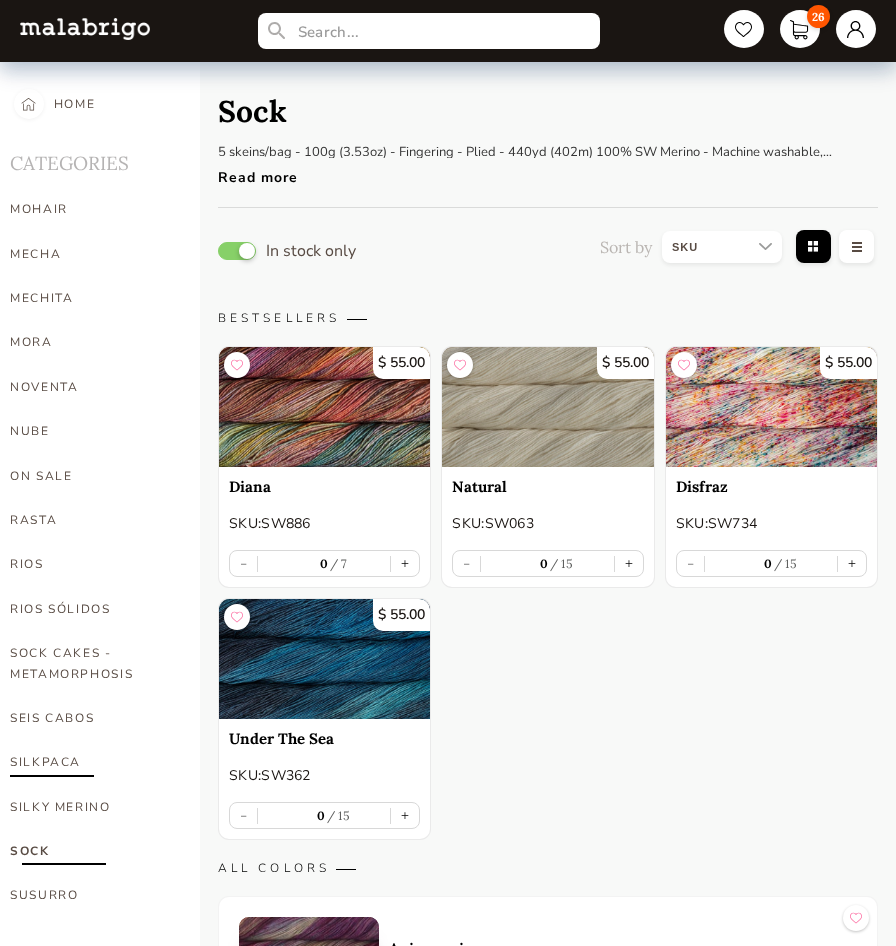 click on "SILKPACA" at bounding box center (93, 762) 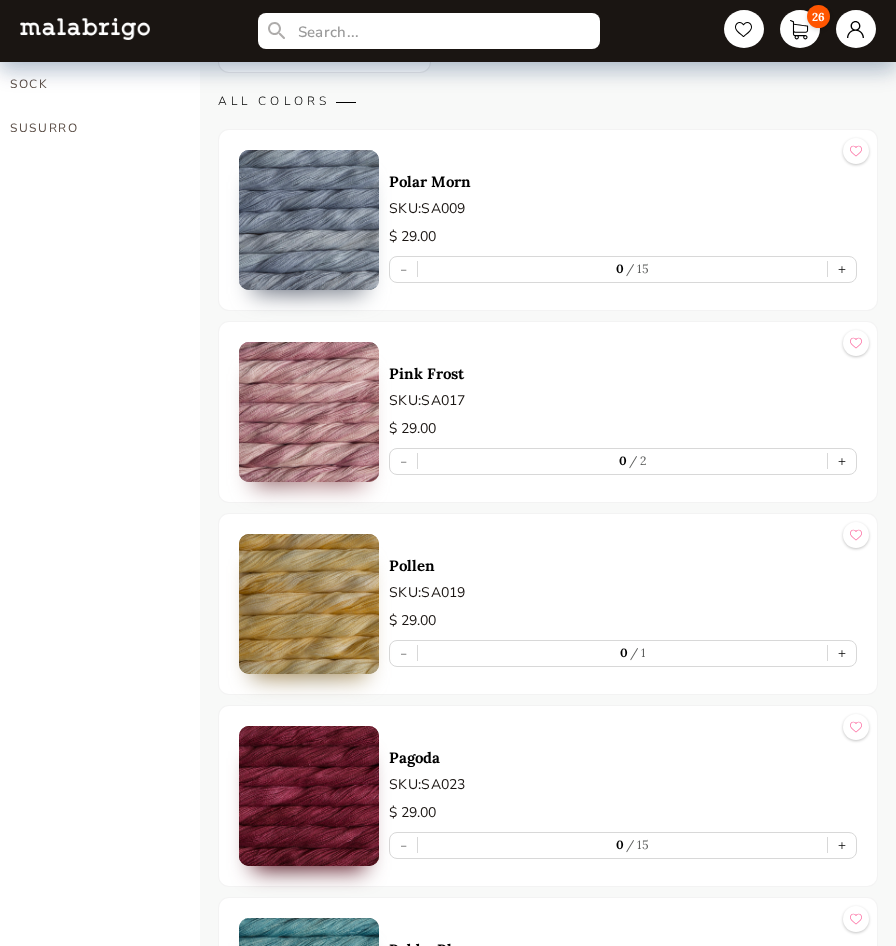 scroll, scrollTop: 800, scrollLeft: 0, axis: vertical 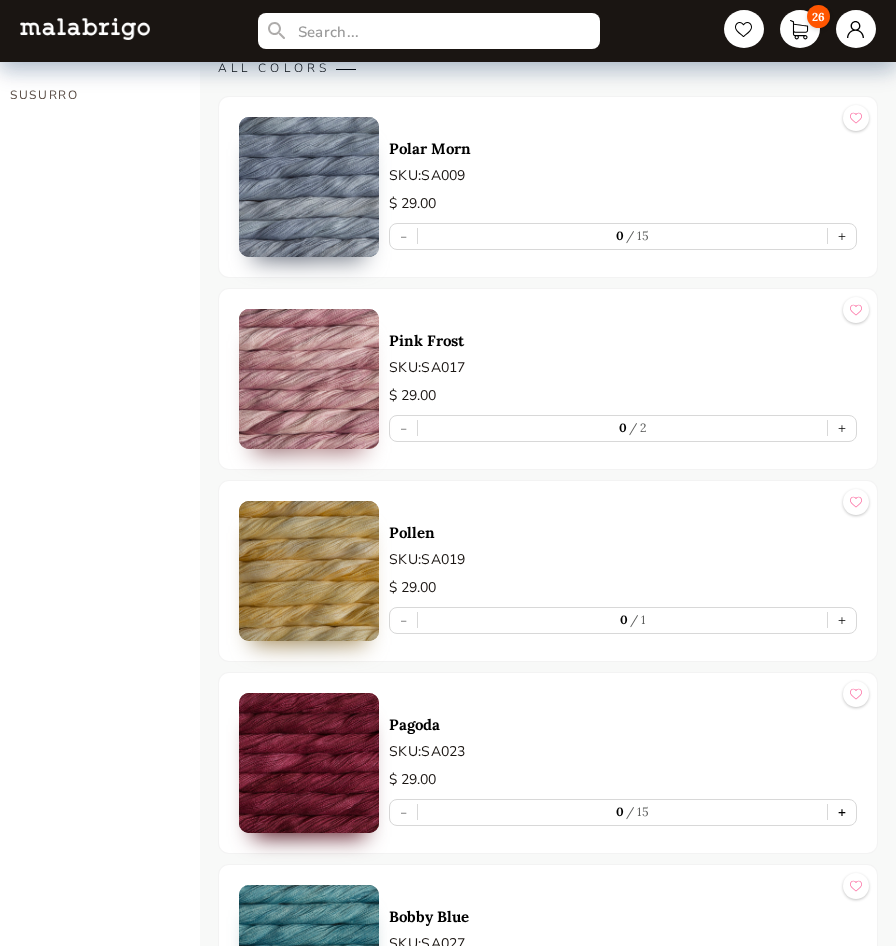 click on "+" at bounding box center (842, 812) 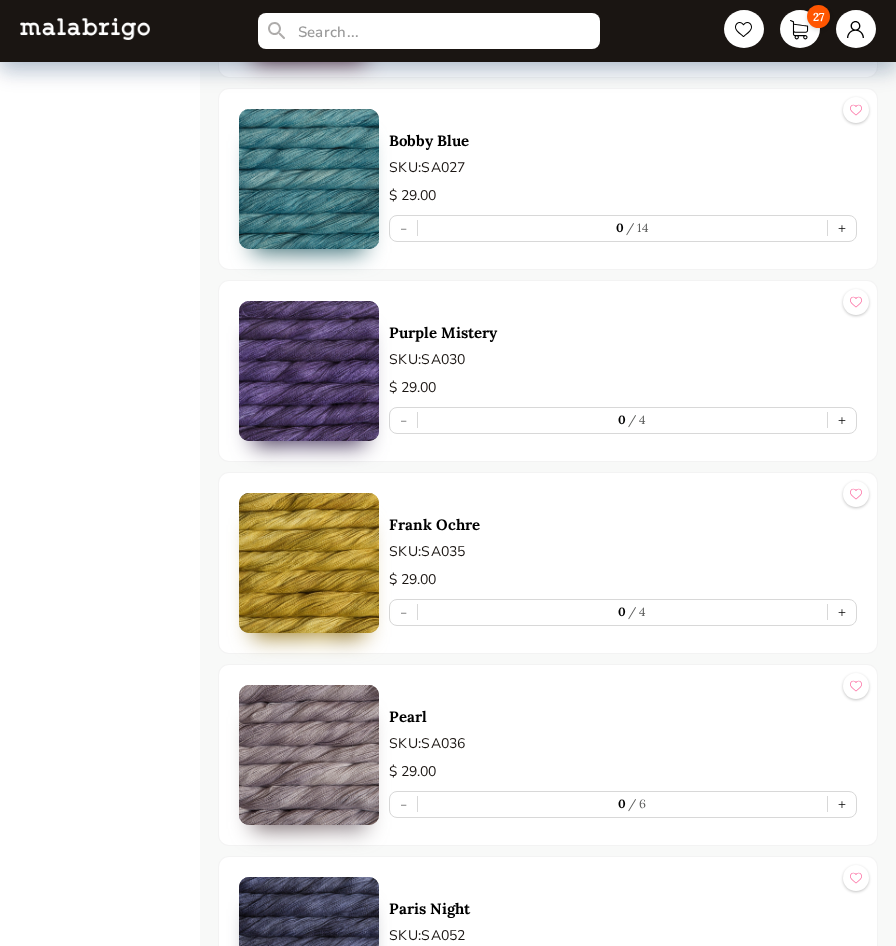 scroll, scrollTop: 1800, scrollLeft: 0, axis: vertical 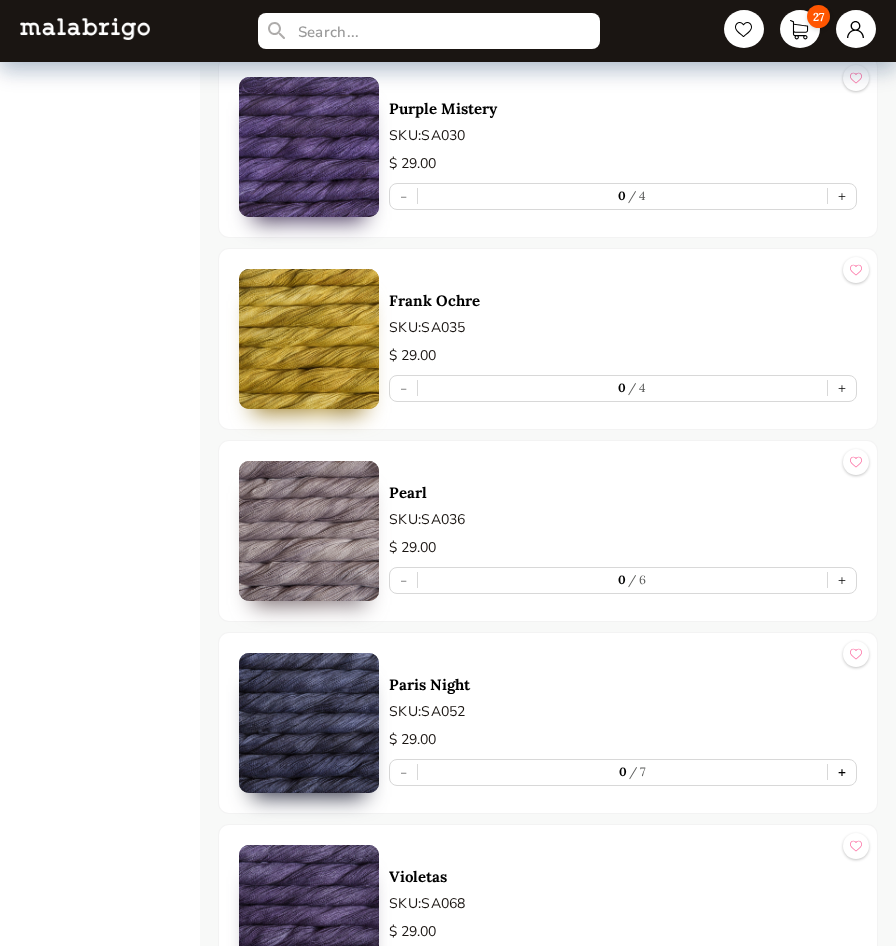 click on "+" at bounding box center [842, 772] 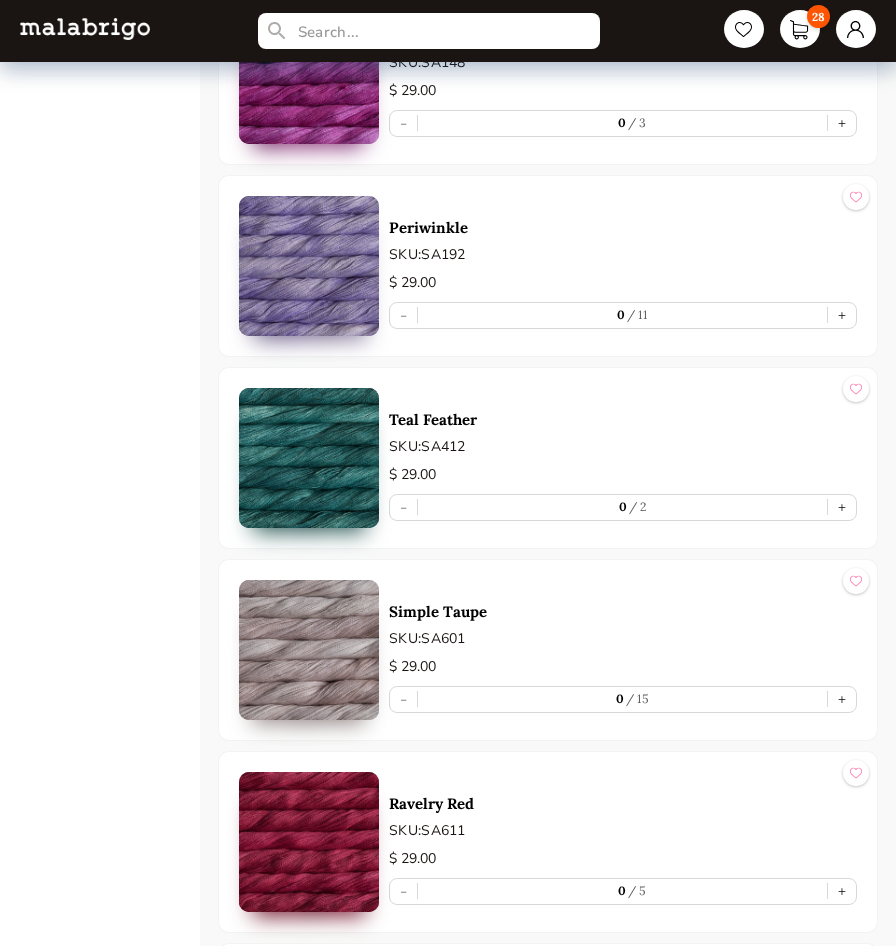 scroll, scrollTop: 4600, scrollLeft: 0, axis: vertical 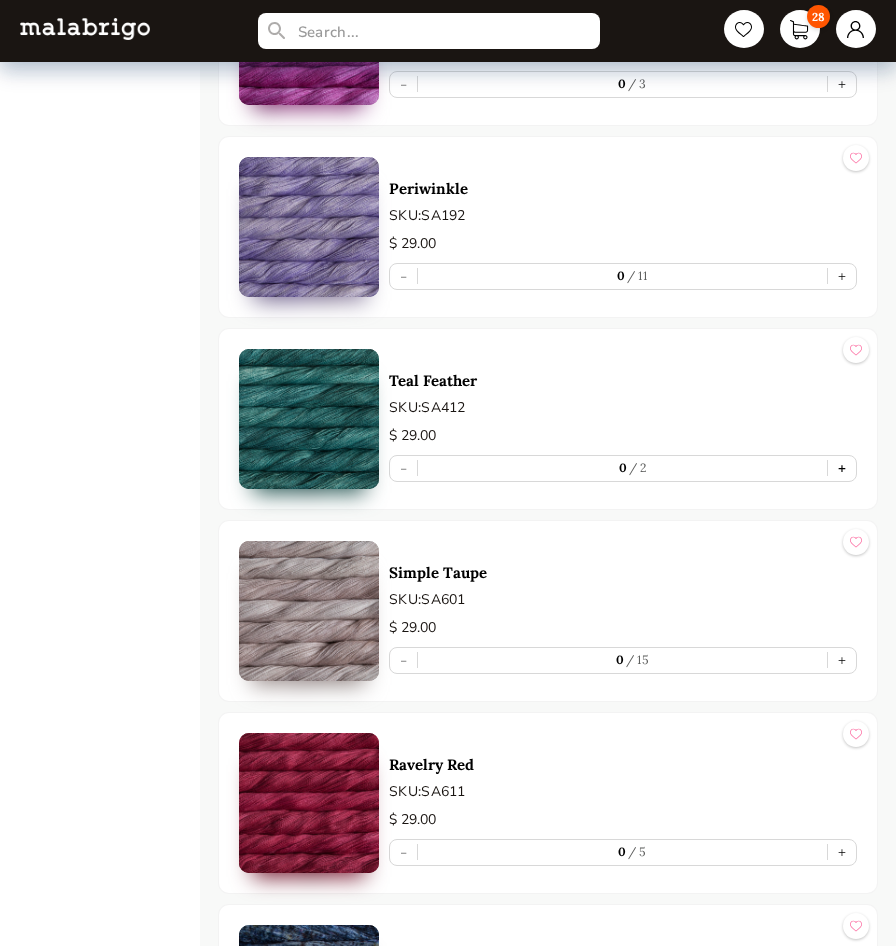 click on "+" at bounding box center [842, 468] 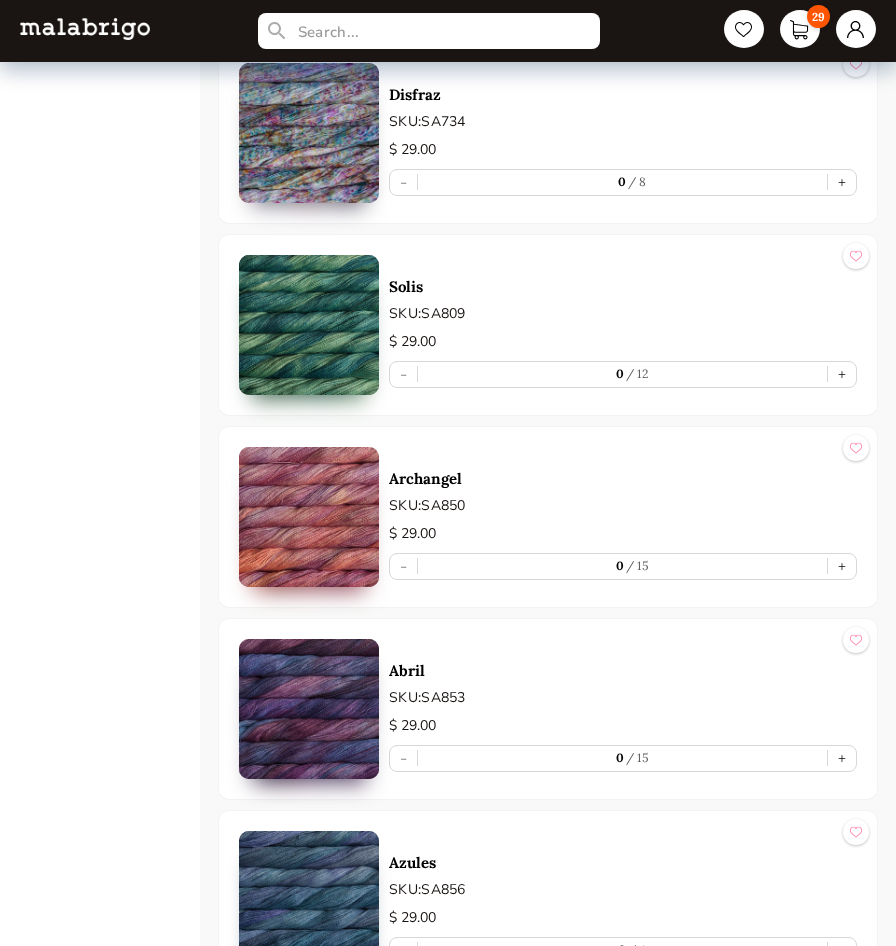 scroll, scrollTop: 6300, scrollLeft: 0, axis: vertical 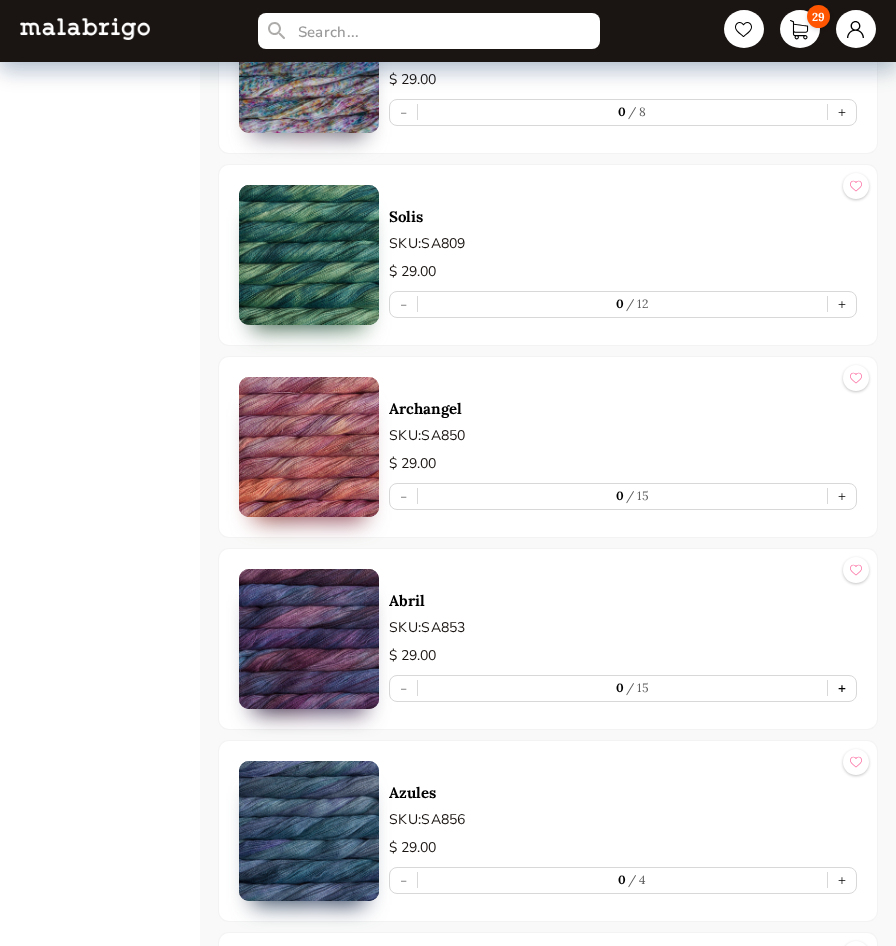 click on "+" at bounding box center [842, 688] 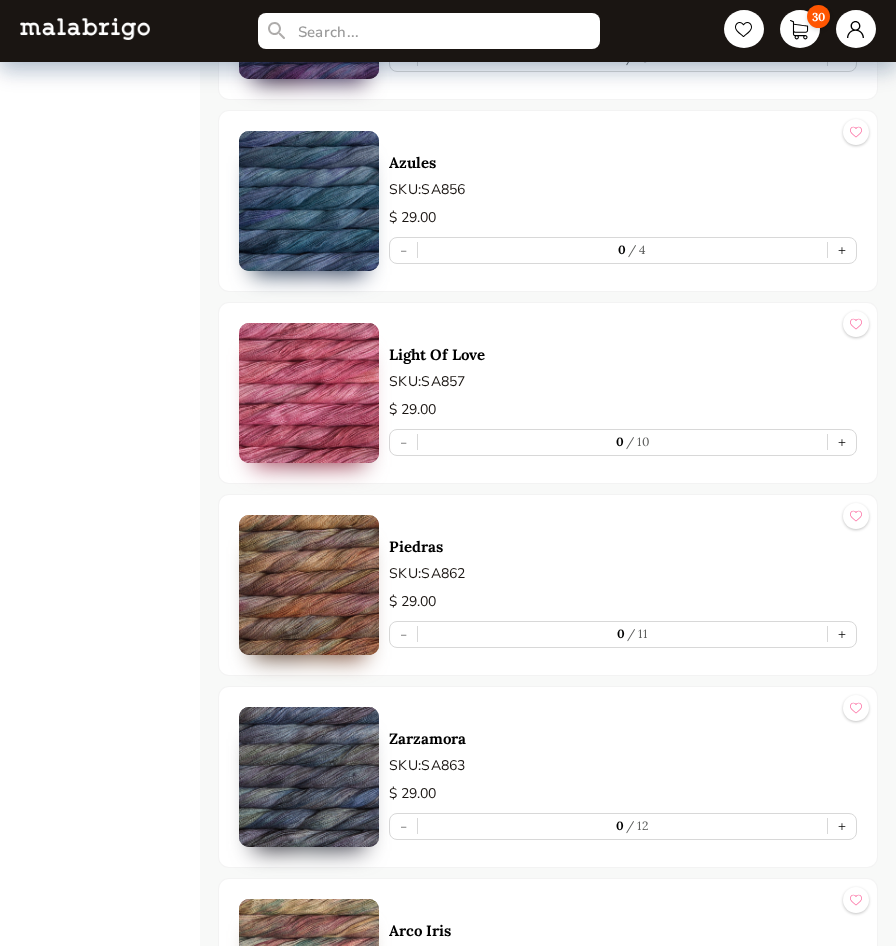 scroll, scrollTop: 7092, scrollLeft: 0, axis: vertical 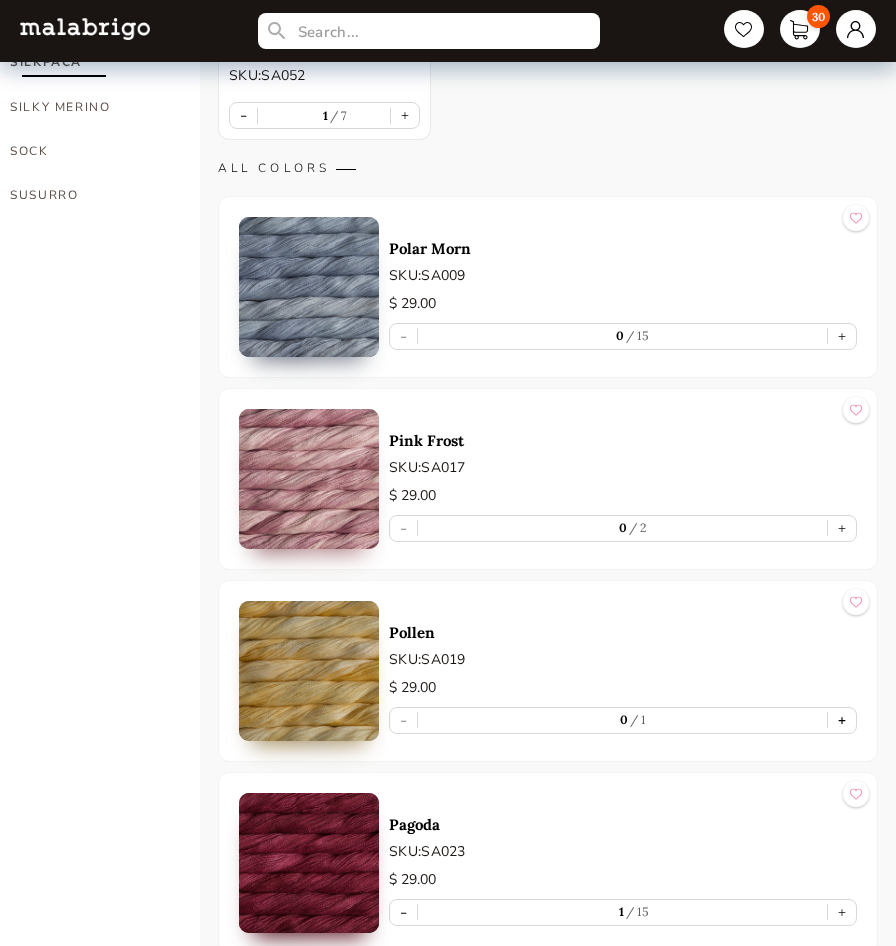 click on "+" at bounding box center [842, 720] 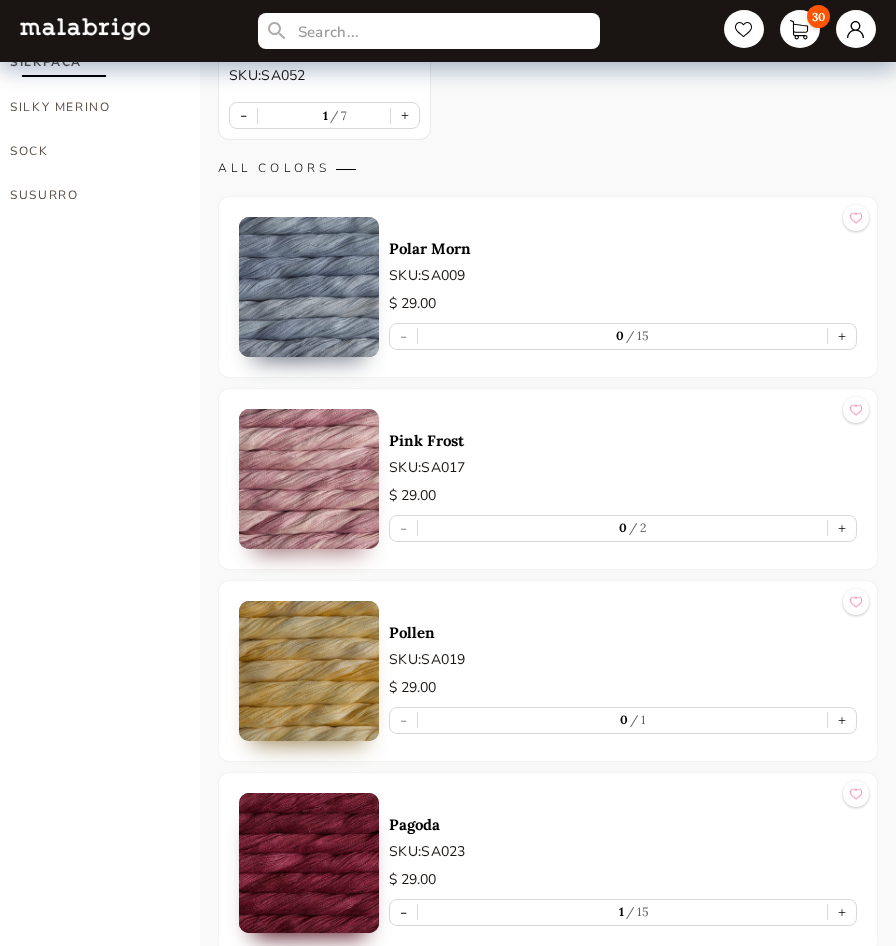 type on "1" 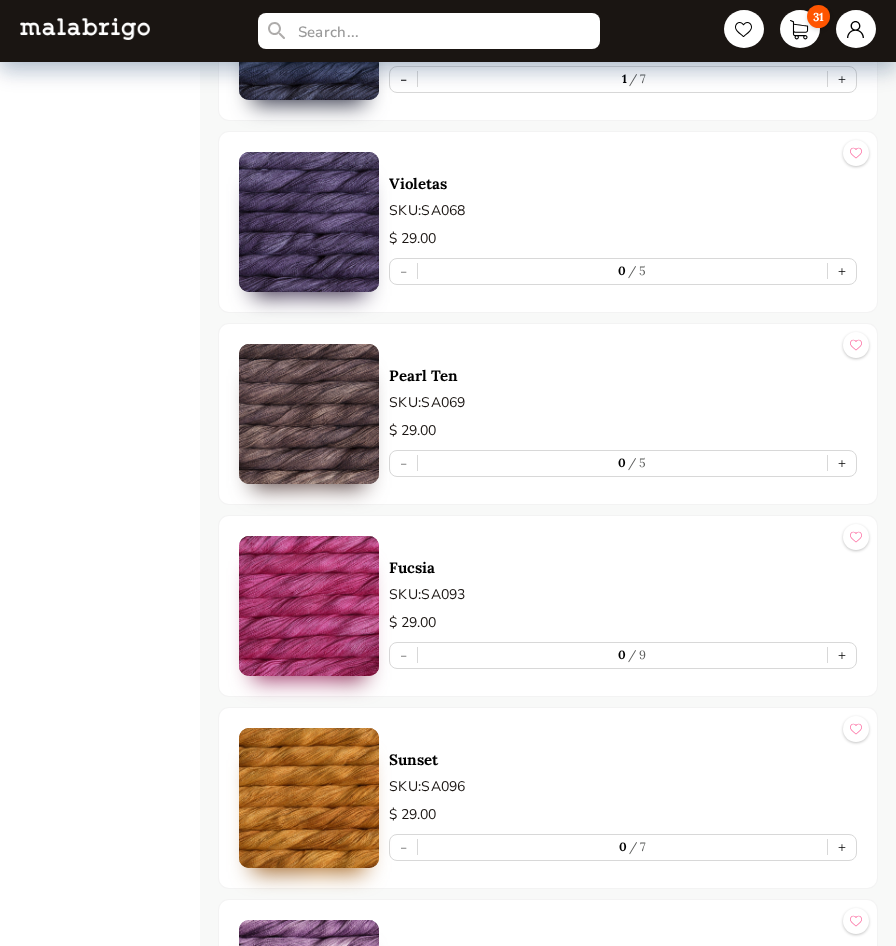 scroll, scrollTop: 2500, scrollLeft: 0, axis: vertical 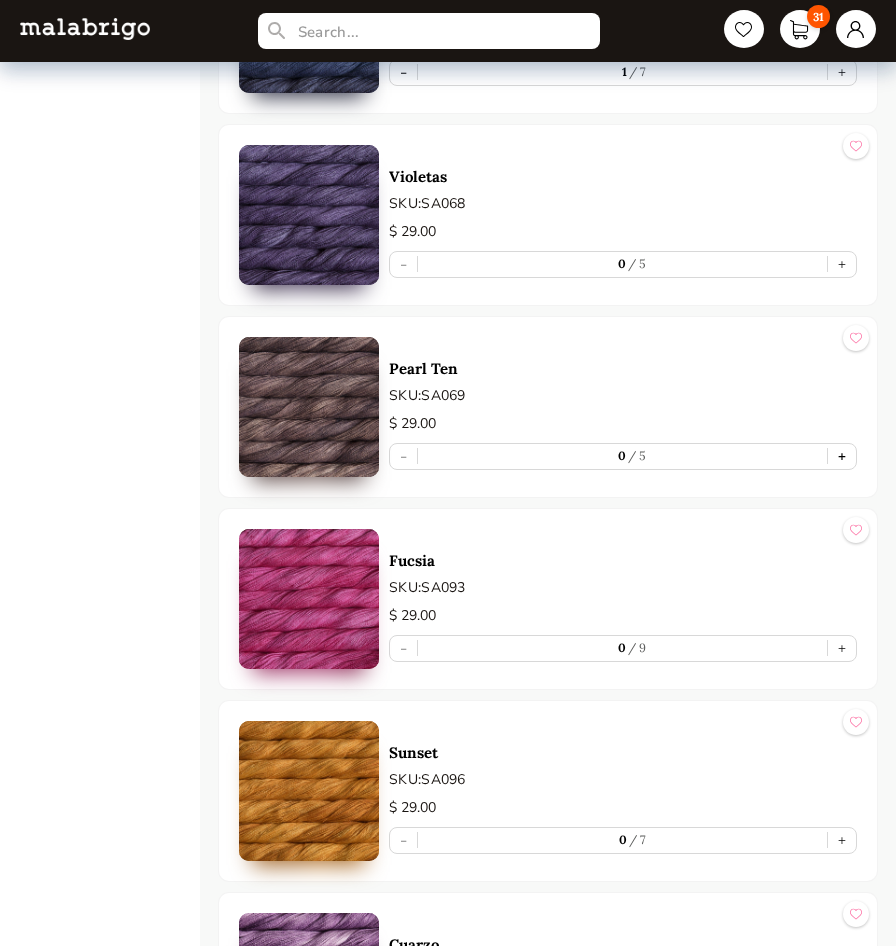 click on "+" at bounding box center (842, 456) 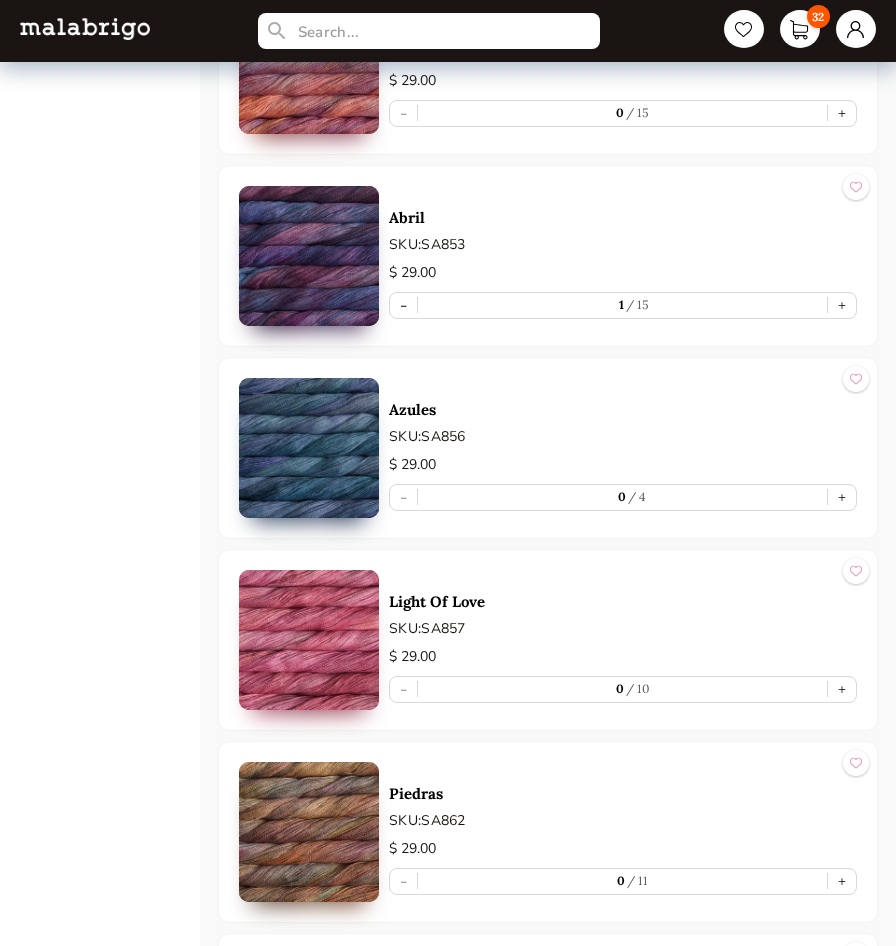 scroll, scrollTop: 6700, scrollLeft: 0, axis: vertical 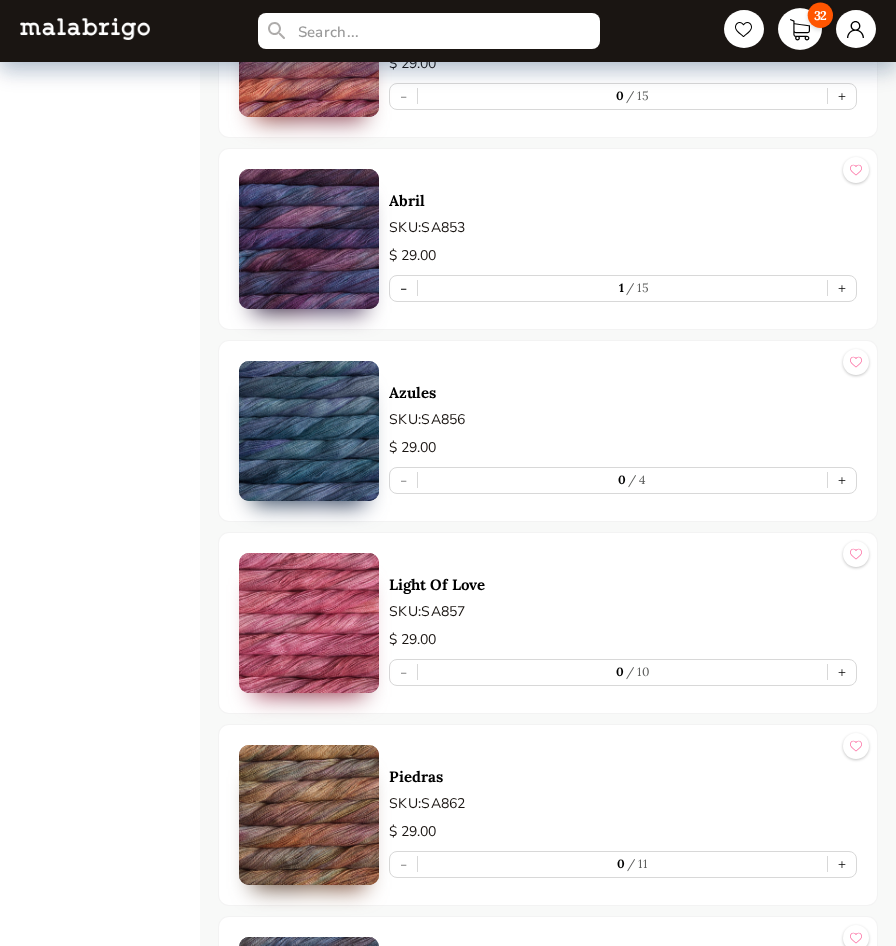 click on "32" at bounding box center [800, 29] 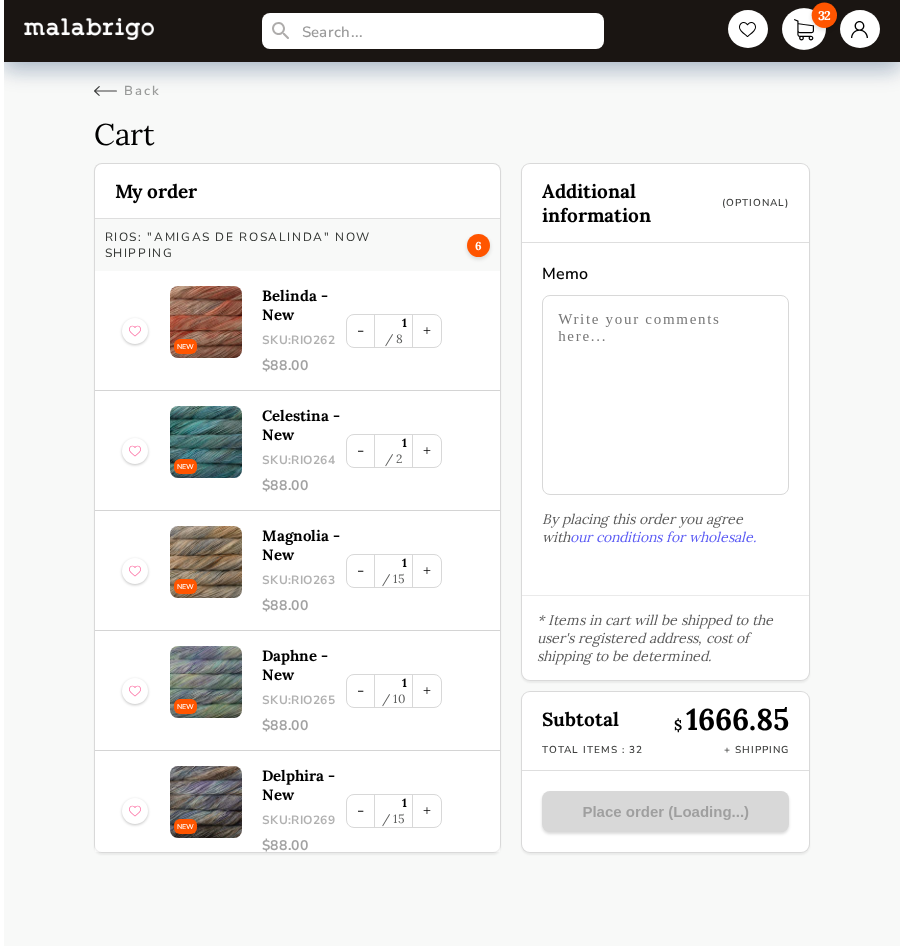 scroll, scrollTop: 0, scrollLeft: 0, axis: both 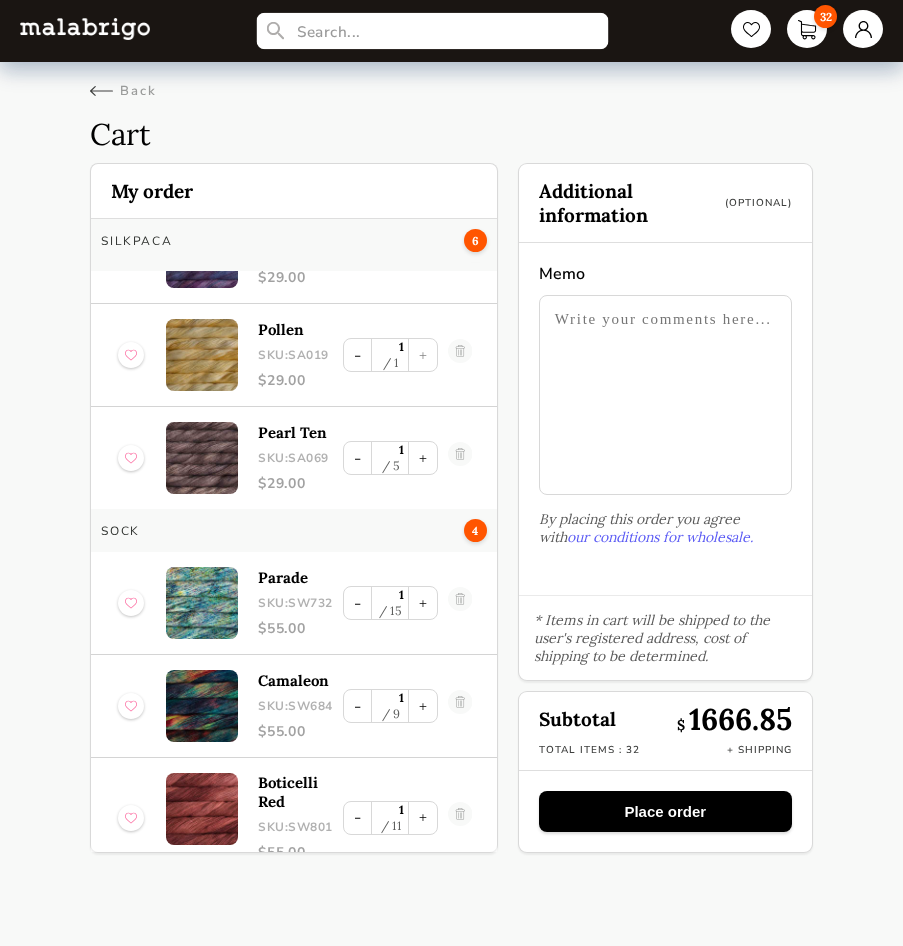 click at bounding box center [432, 31] 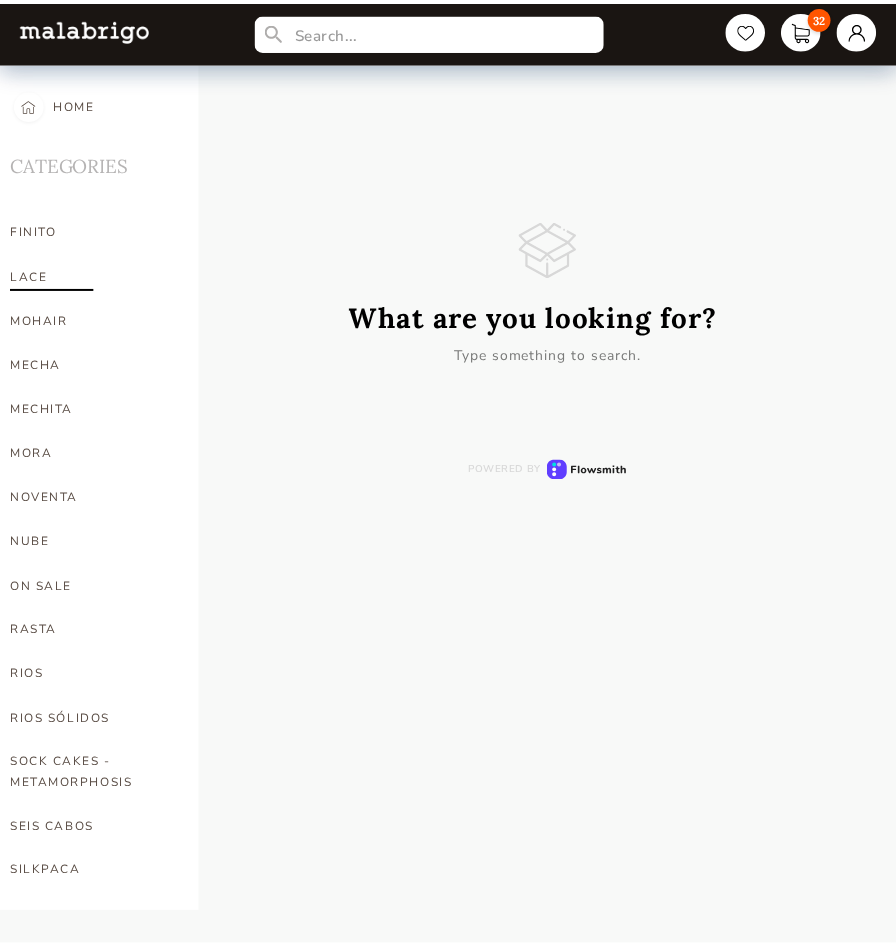 scroll, scrollTop: 700, scrollLeft: 0, axis: vertical 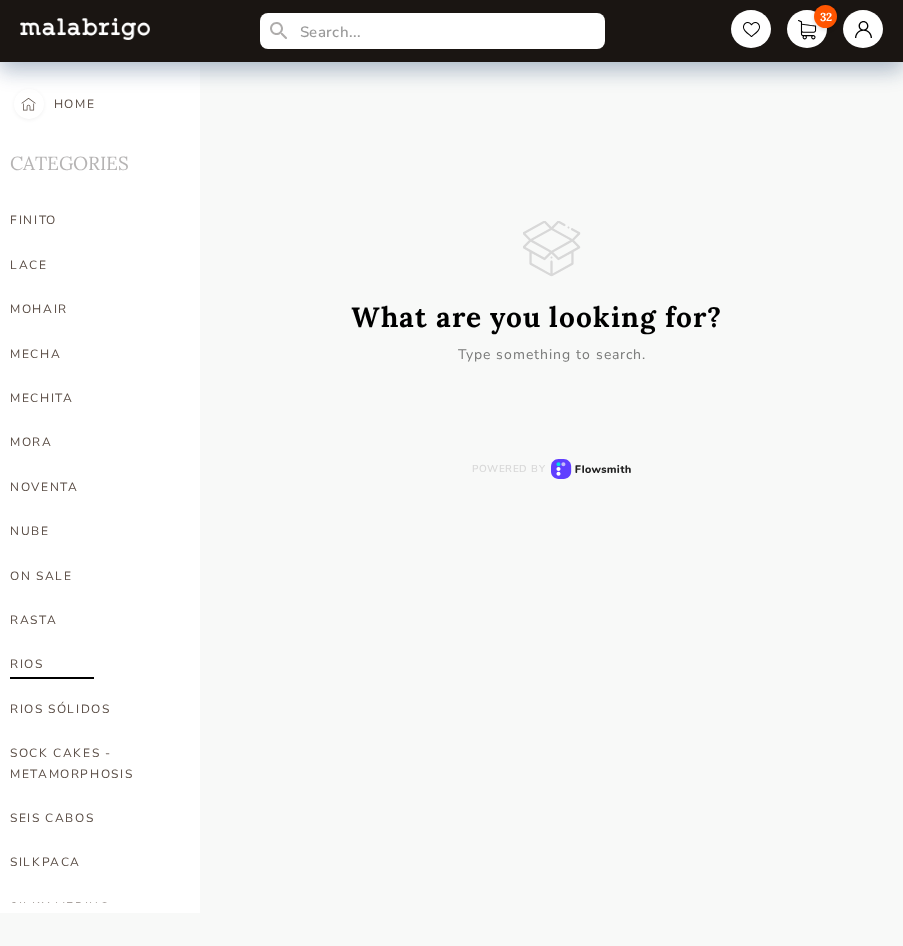 click on "RIOS" at bounding box center [93, 664] 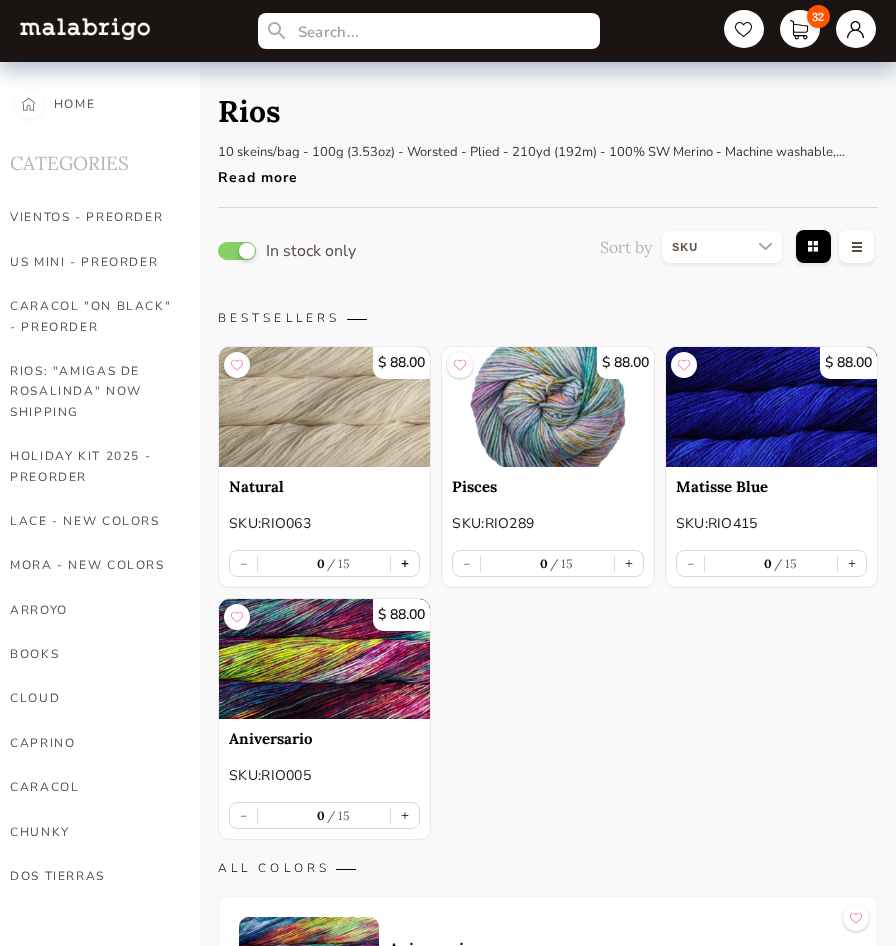 click on "+" at bounding box center (405, 563) 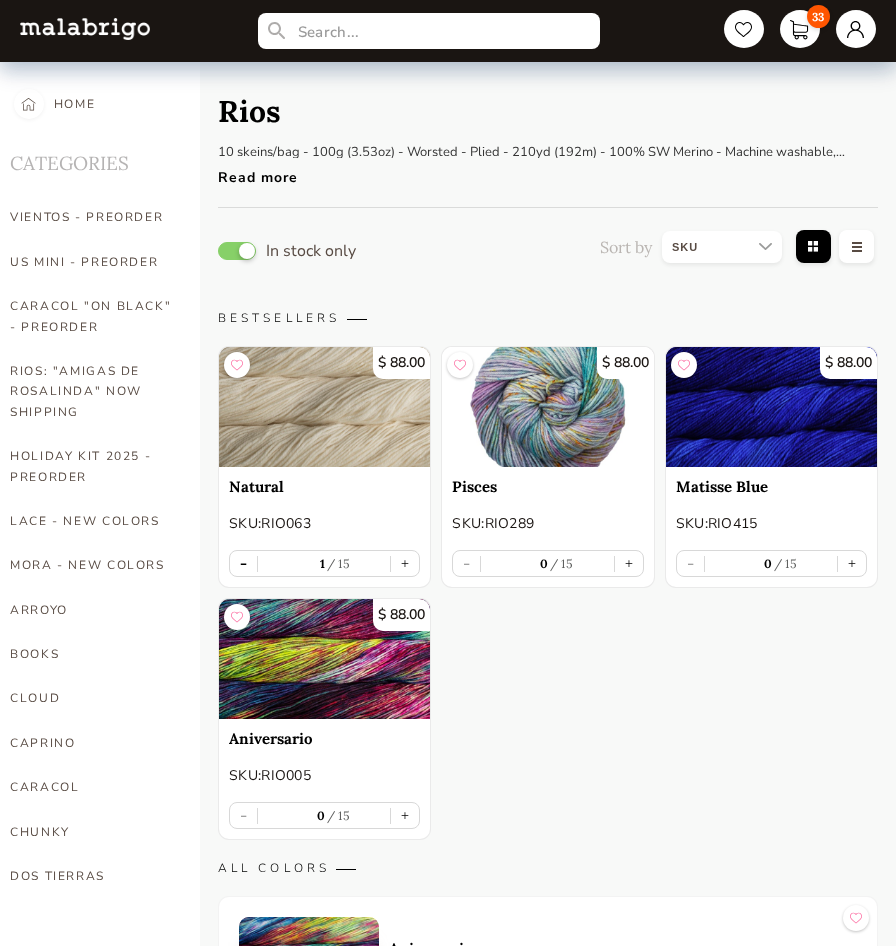 click on "-" at bounding box center [243, 563] 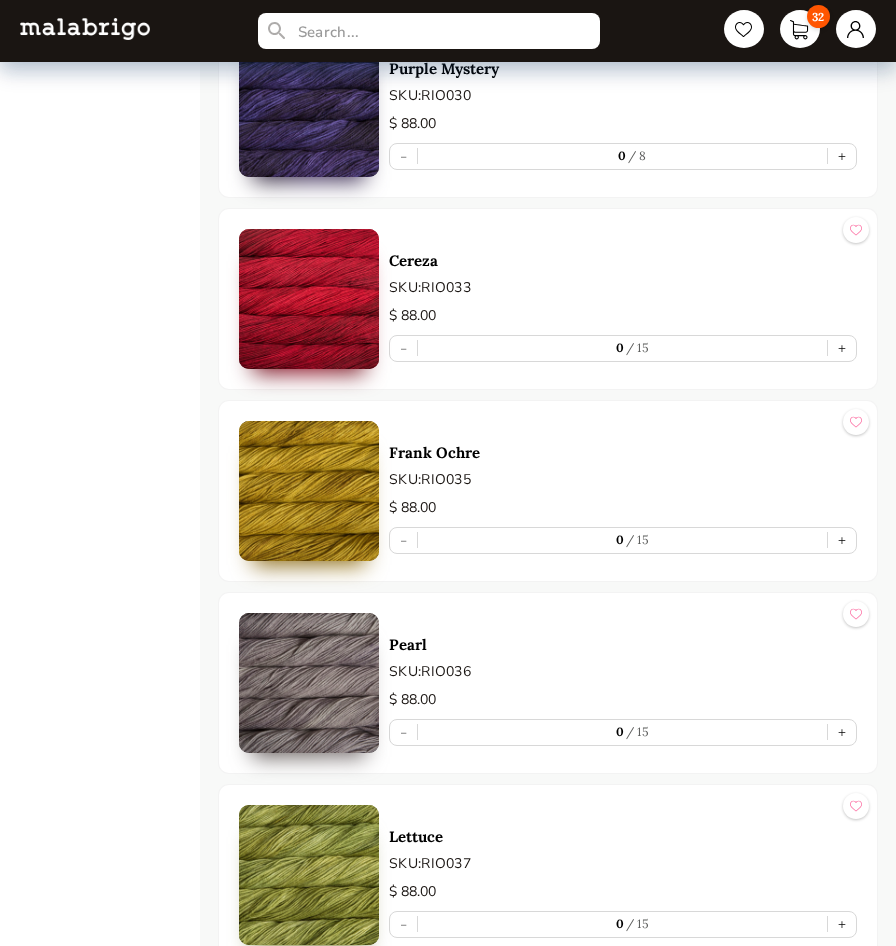 scroll, scrollTop: 1800, scrollLeft: 0, axis: vertical 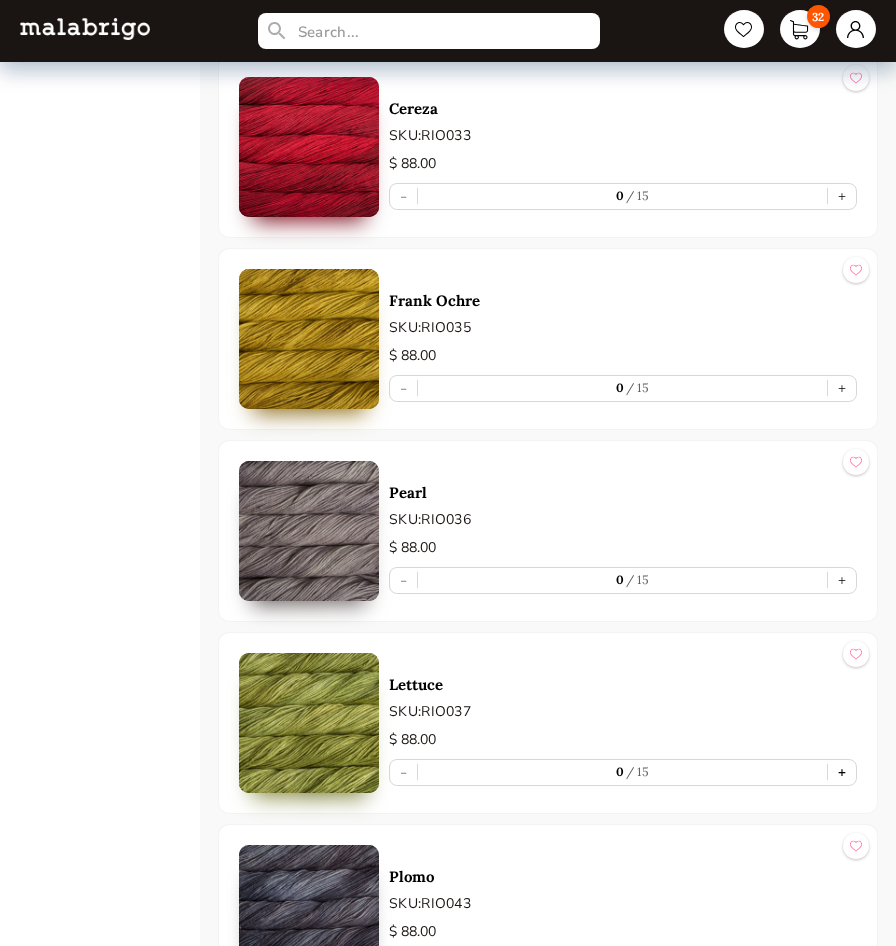 click on "+" at bounding box center [842, 772] 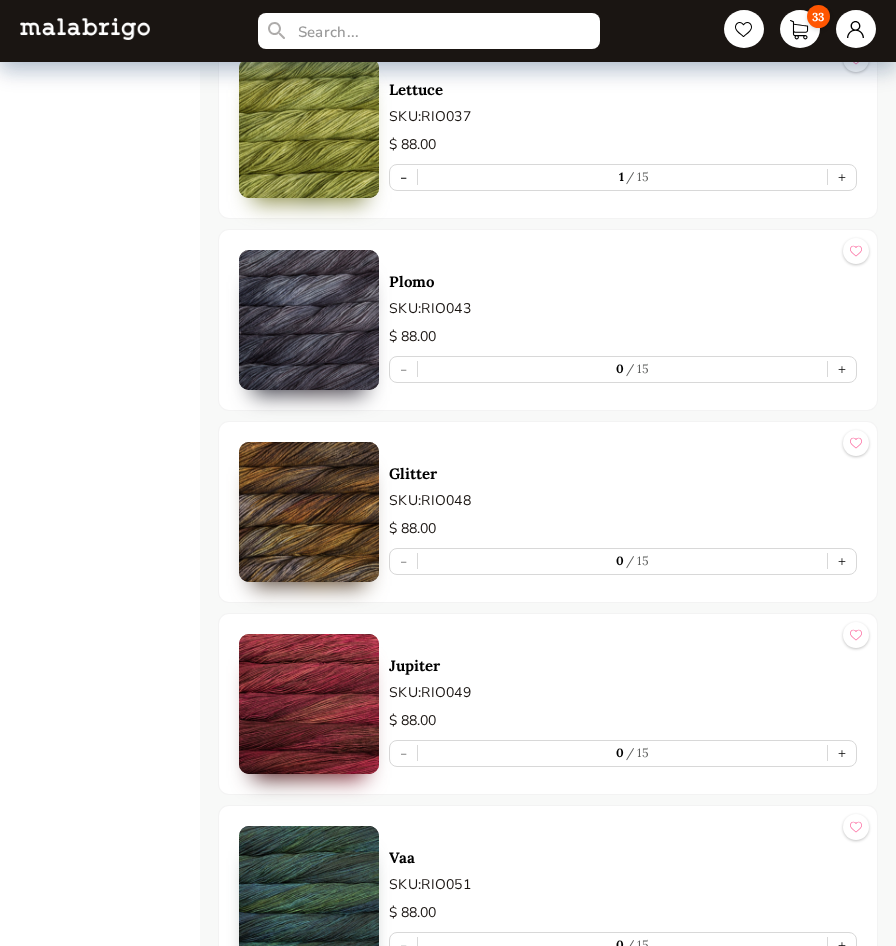 scroll, scrollTop: 2400, scrollLeft: 0, axis: vertical 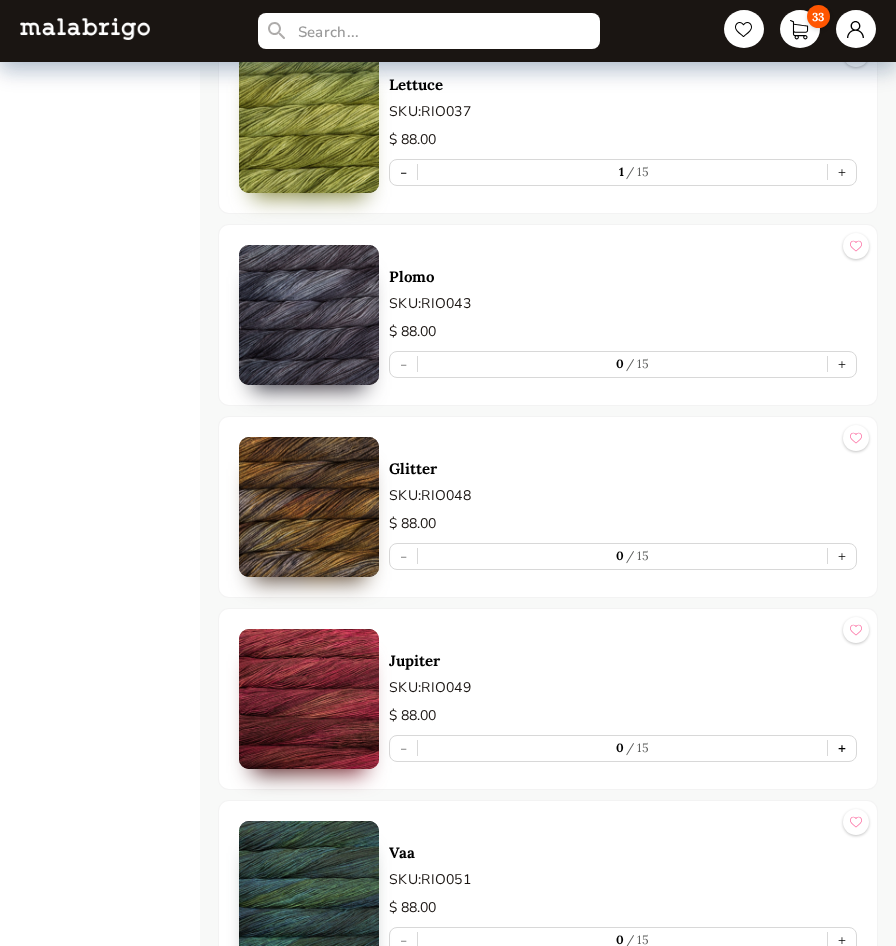click on "+" at bounding box center (842, 748) 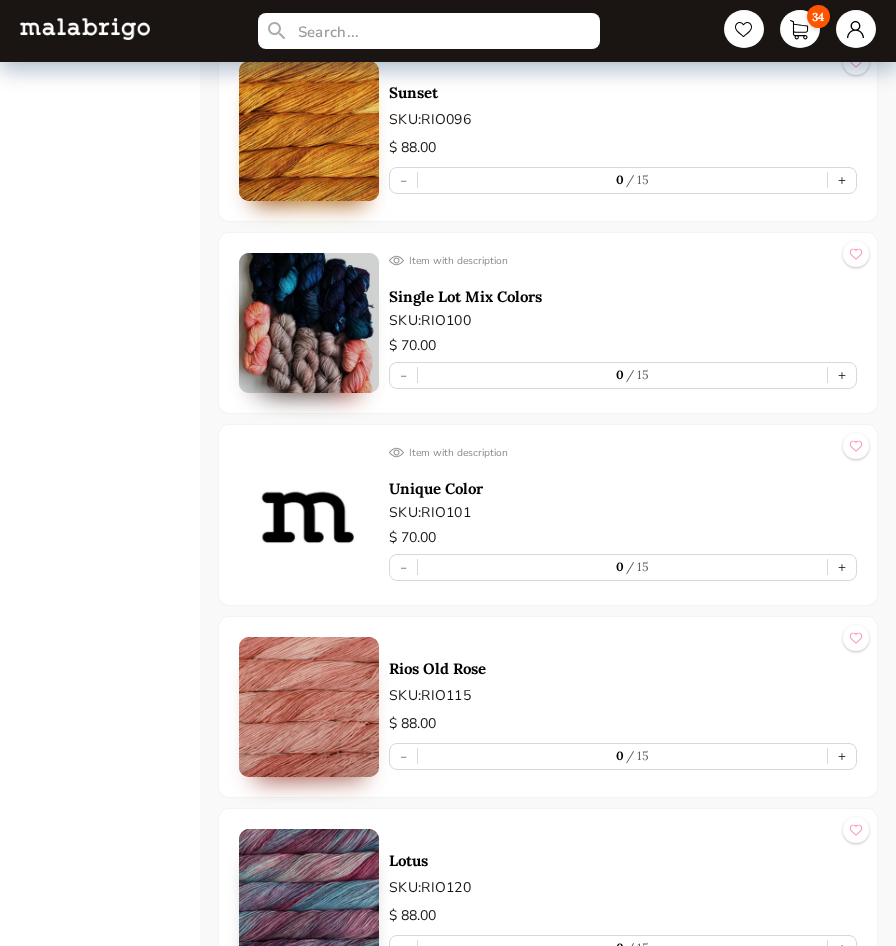 scroll, scrollTop: 4700, scrollLeft: 0, axis: vertical 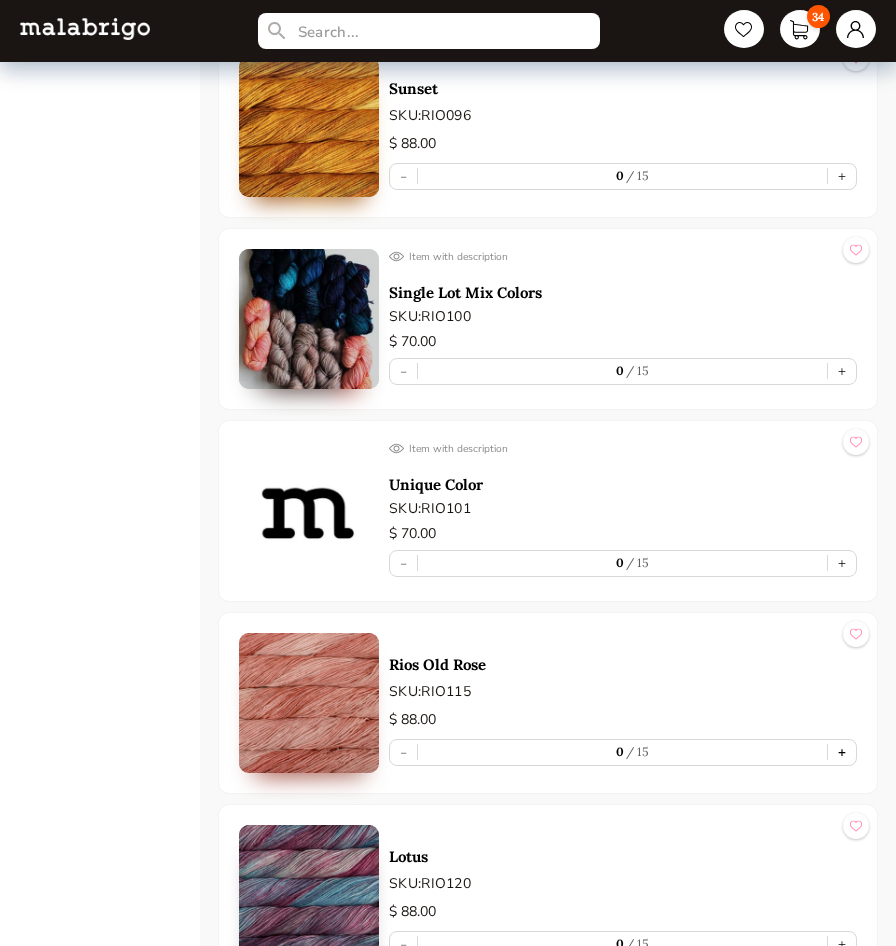 click on "+" at bounding box center [842, 752] 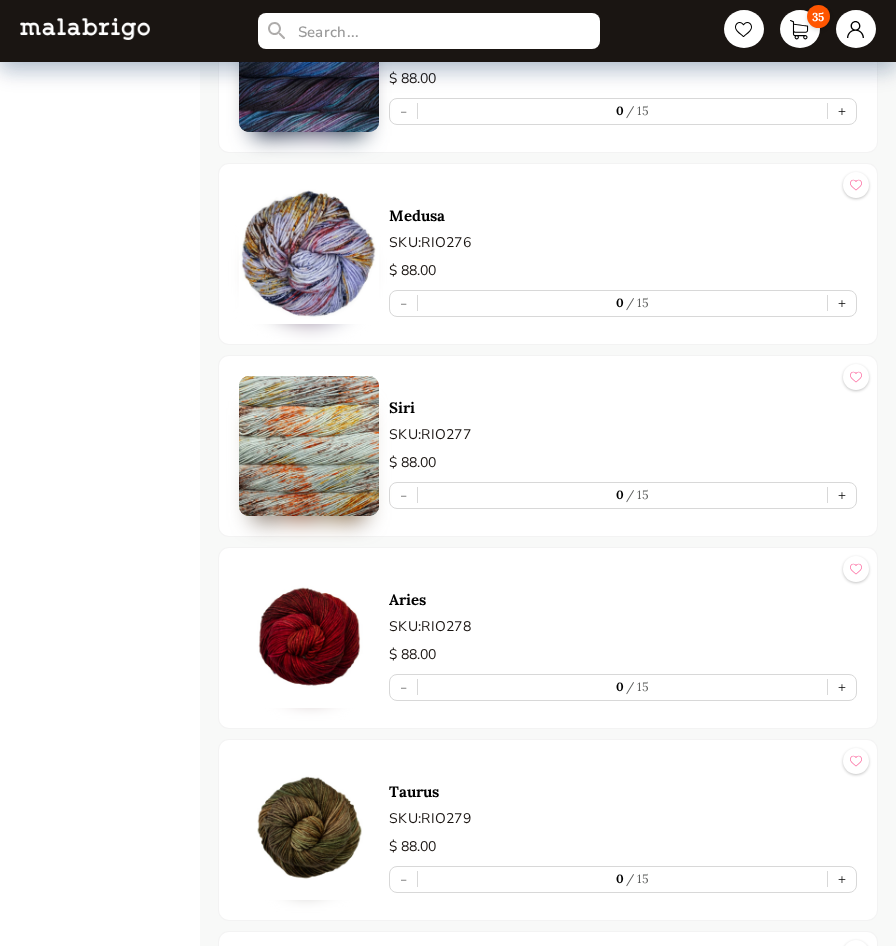 scroll, scrollTop: 9700, scrollLeft: 0, axis: vertical 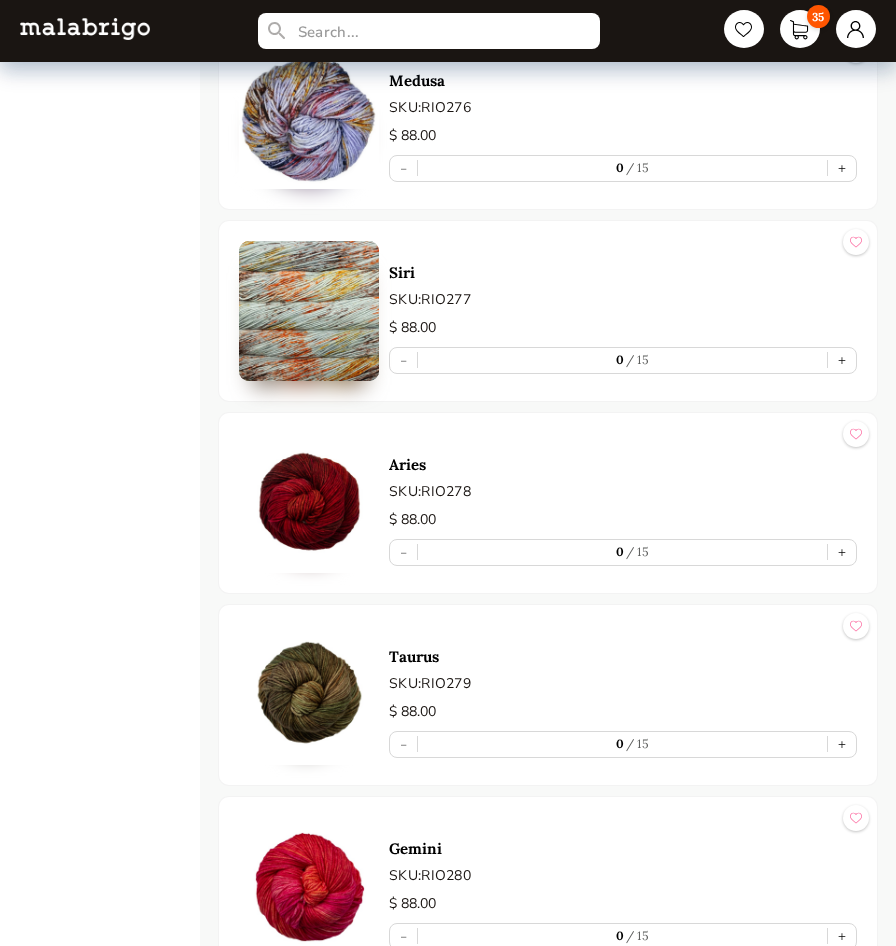 click at bounding box center [309, 695] 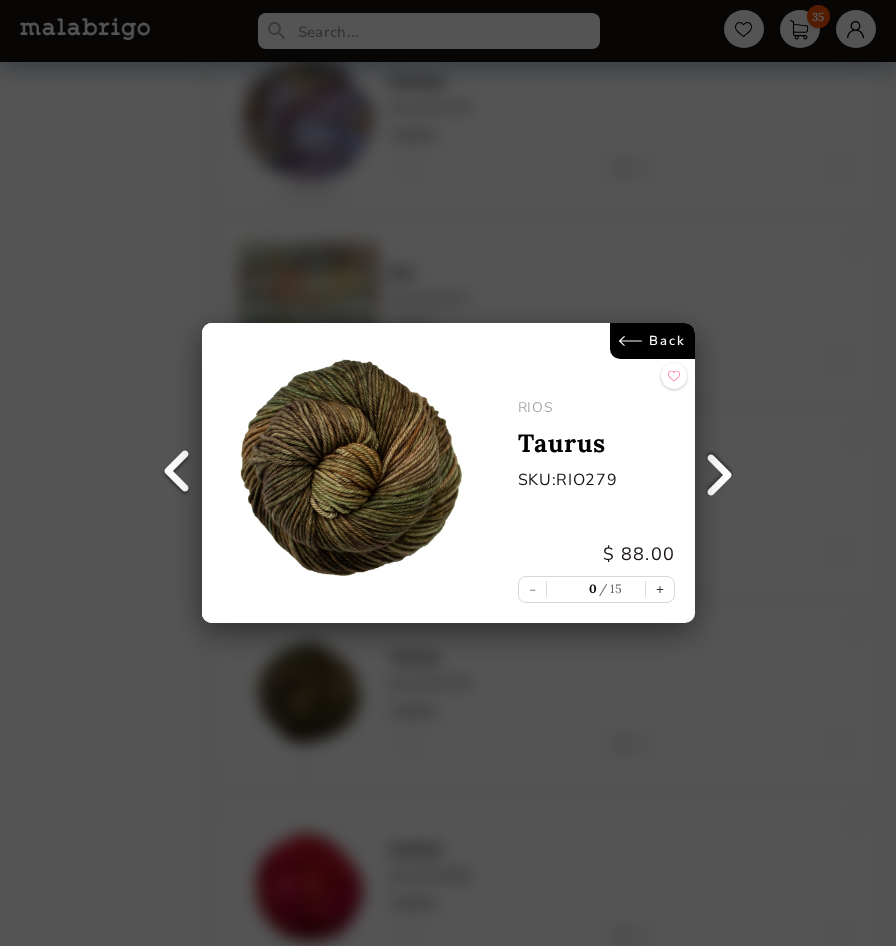 click on "Back" at bounding box center [651, 341] 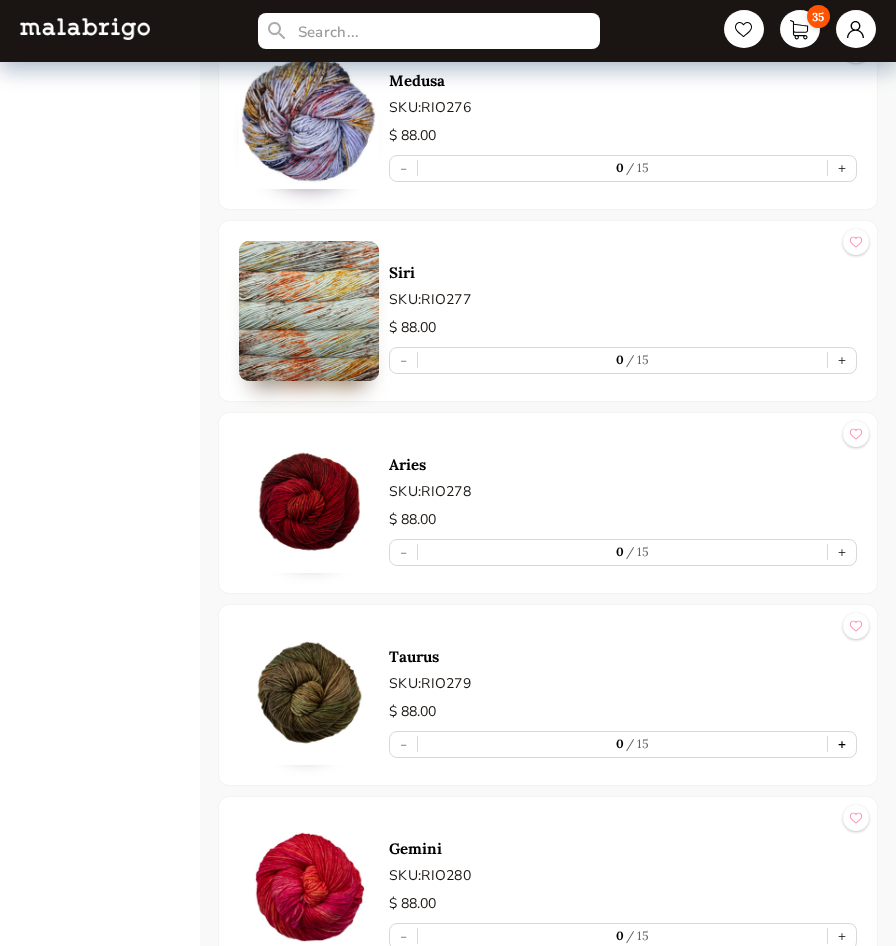 click on "+" at bounding box center (842, 744) 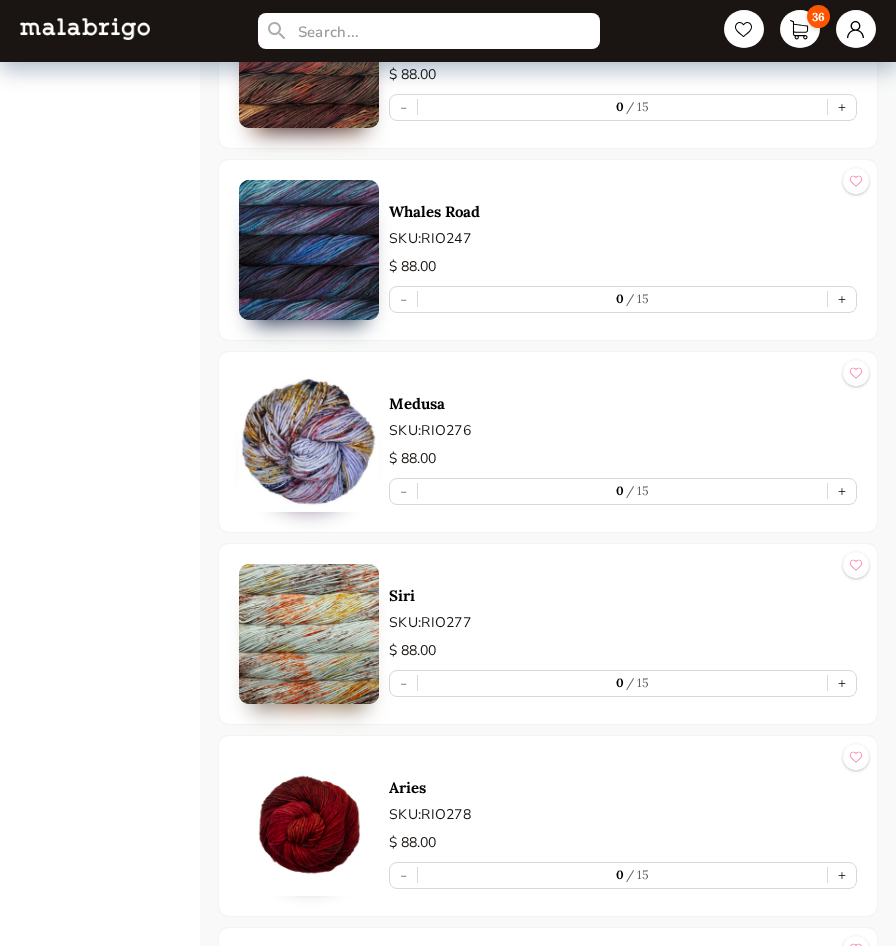 scroll, scrollTop: 9200, scrollLeft: 0, axis: vertical 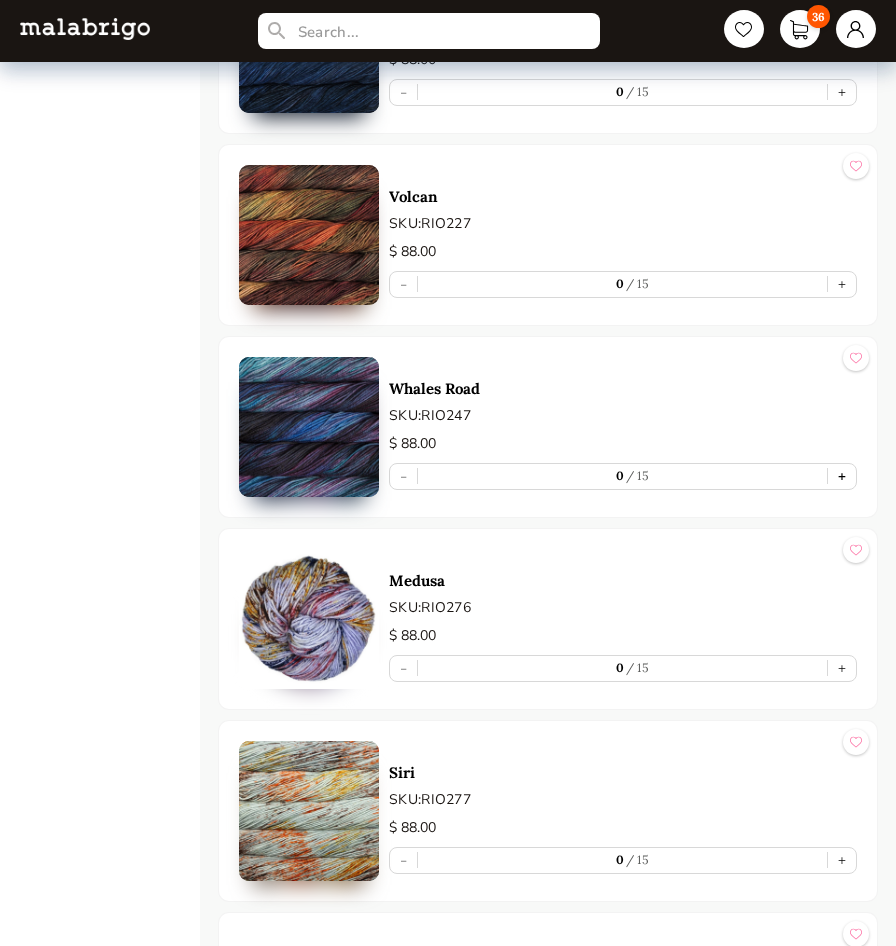 click on "+" at bounding box center [842, 476] 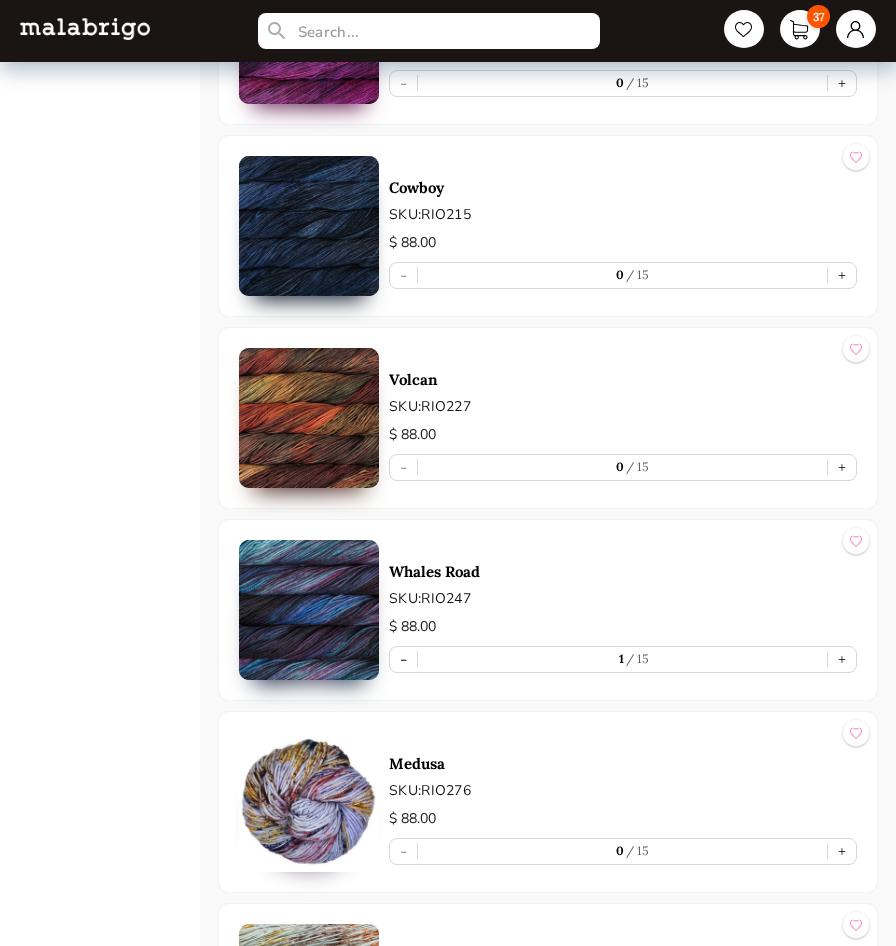 scroll, scrollTop: 8700, scrollLeft: 0, axis: vertical 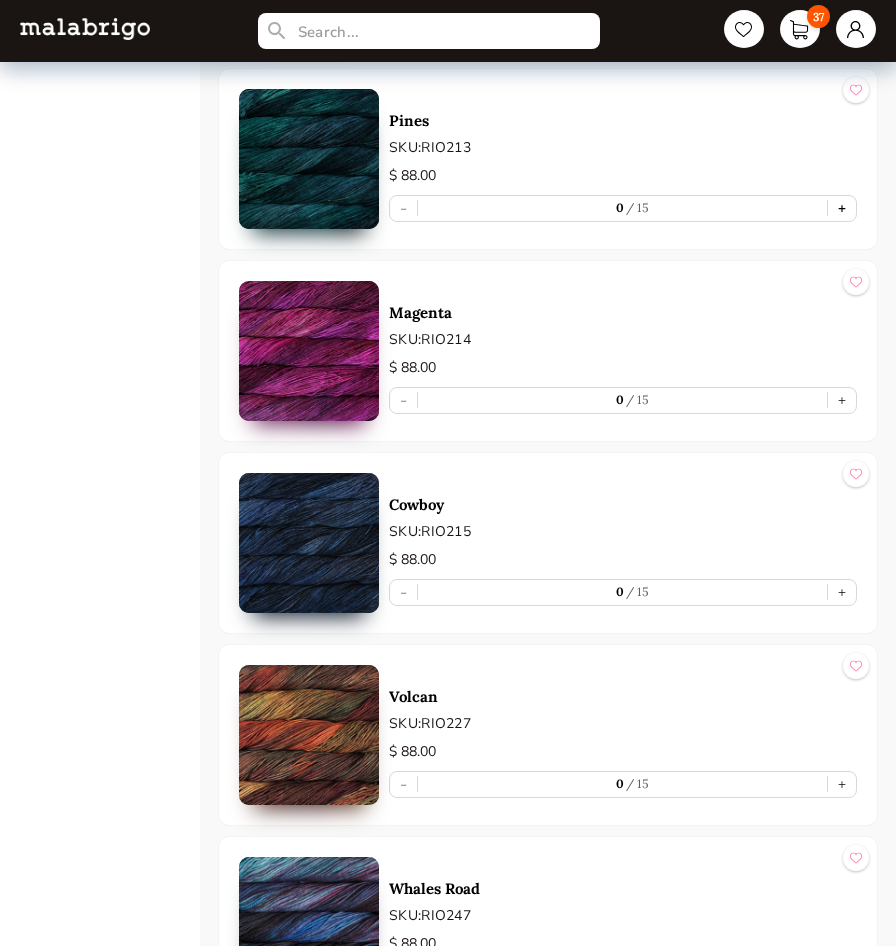 click on "+" at bounding box center (842, 208) 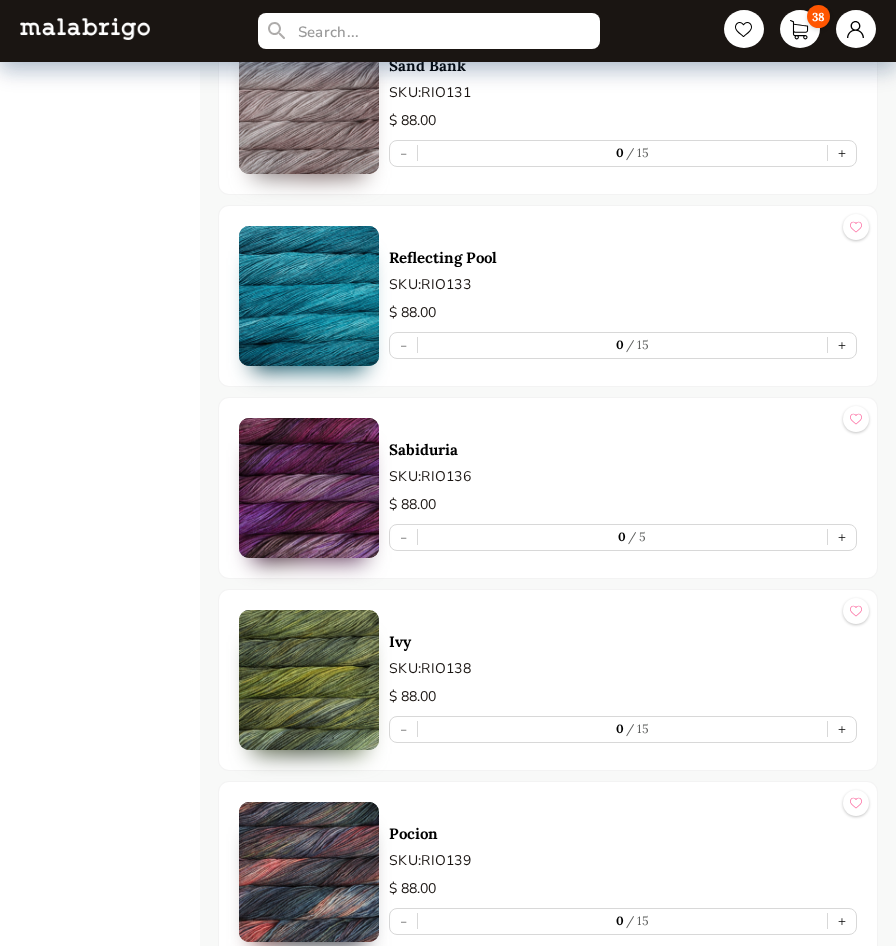 scroll, scrollTop: 6200, scrollLeft: 0, axis: vertical 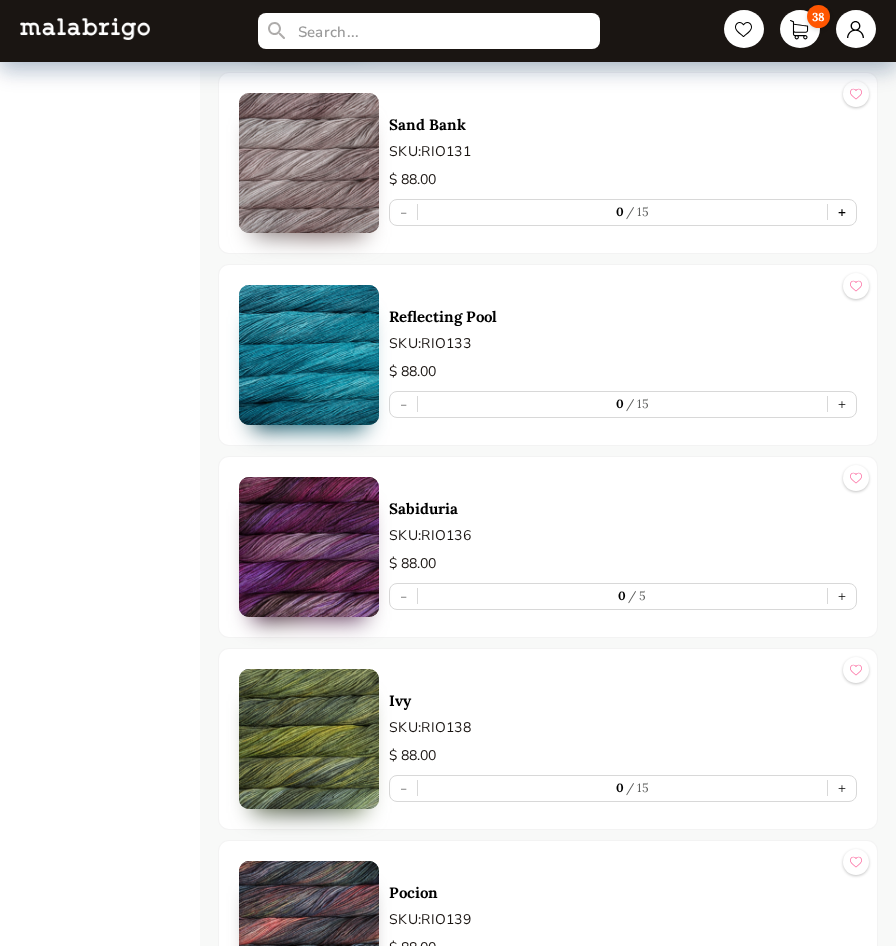 click on "+" at bounding box center [842, 212] 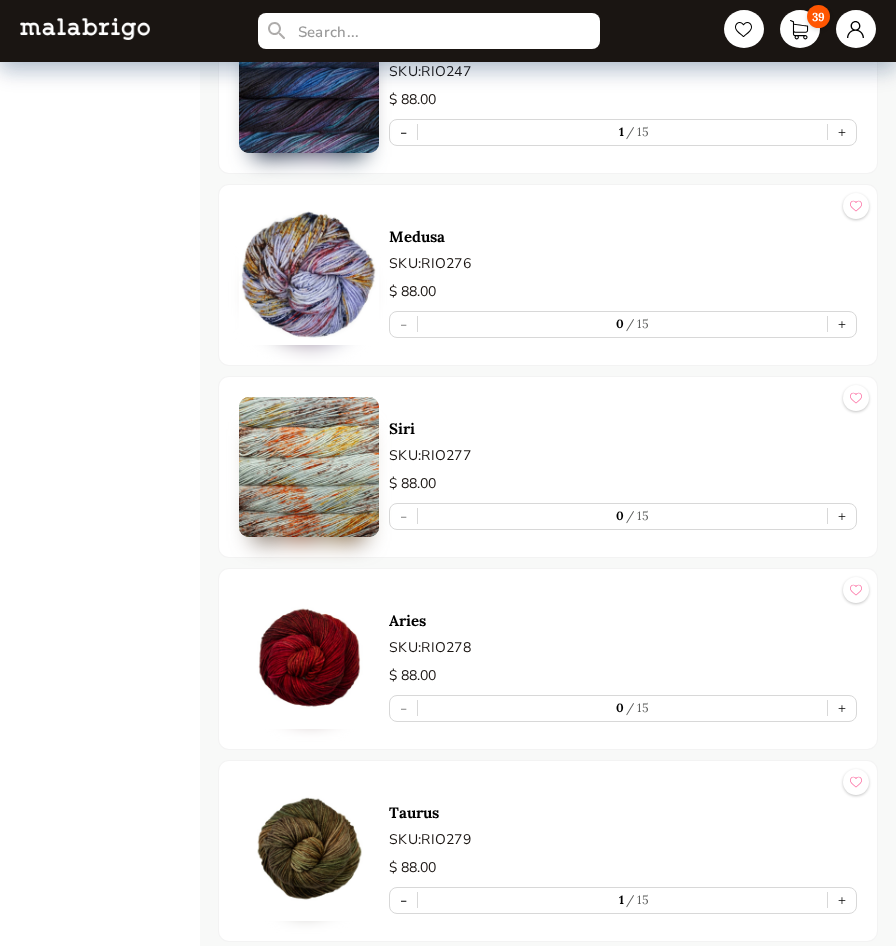 scroll, scrollTop: 9500, scrollLeft: 0, axis: vertical 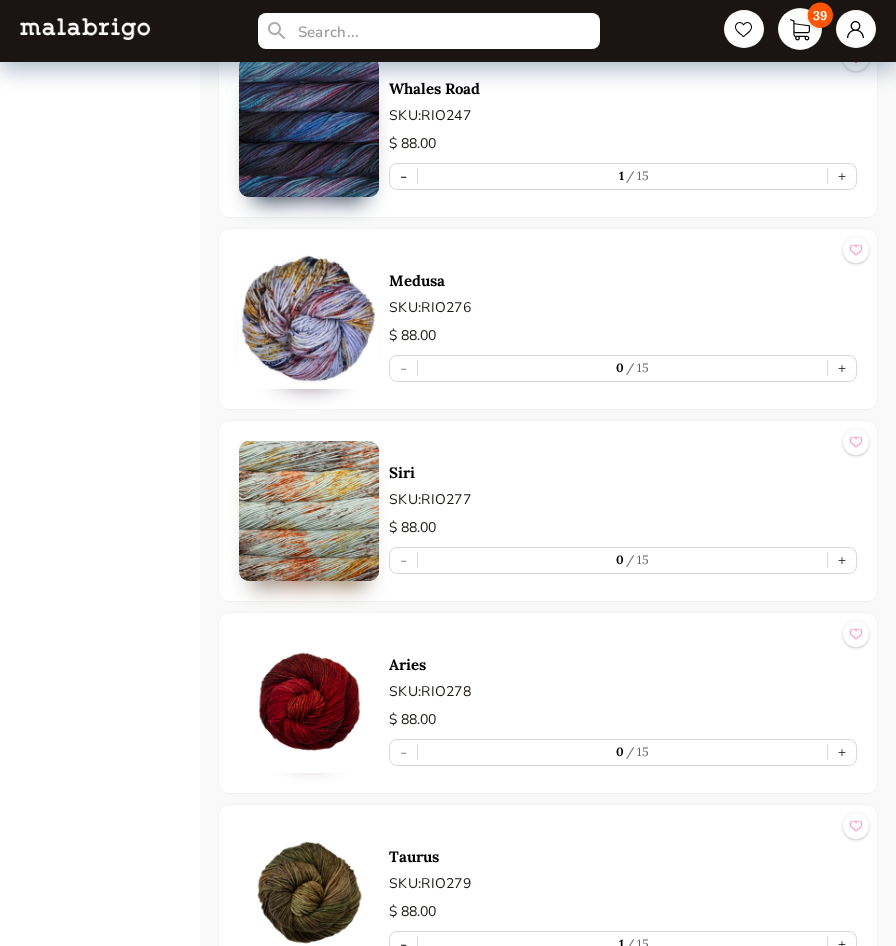 click on "39" at bounding box center (800, 29) 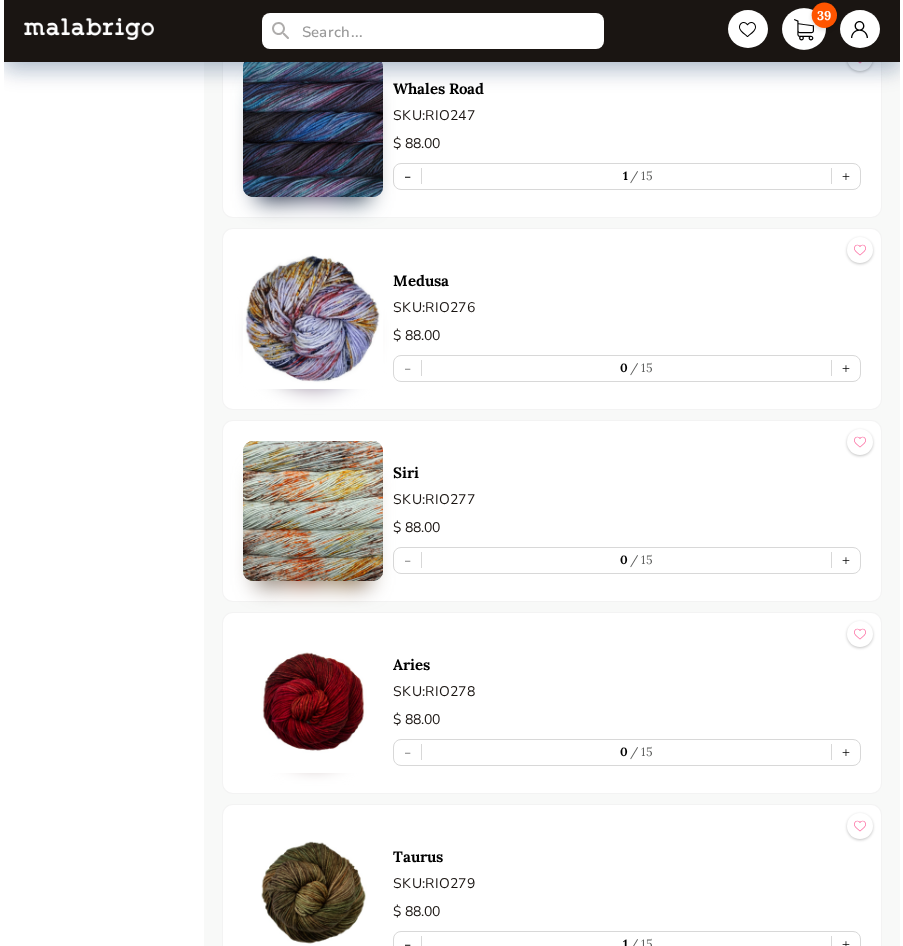 scroll, scrollTop: 0, scrollLeft: 0, axis: both 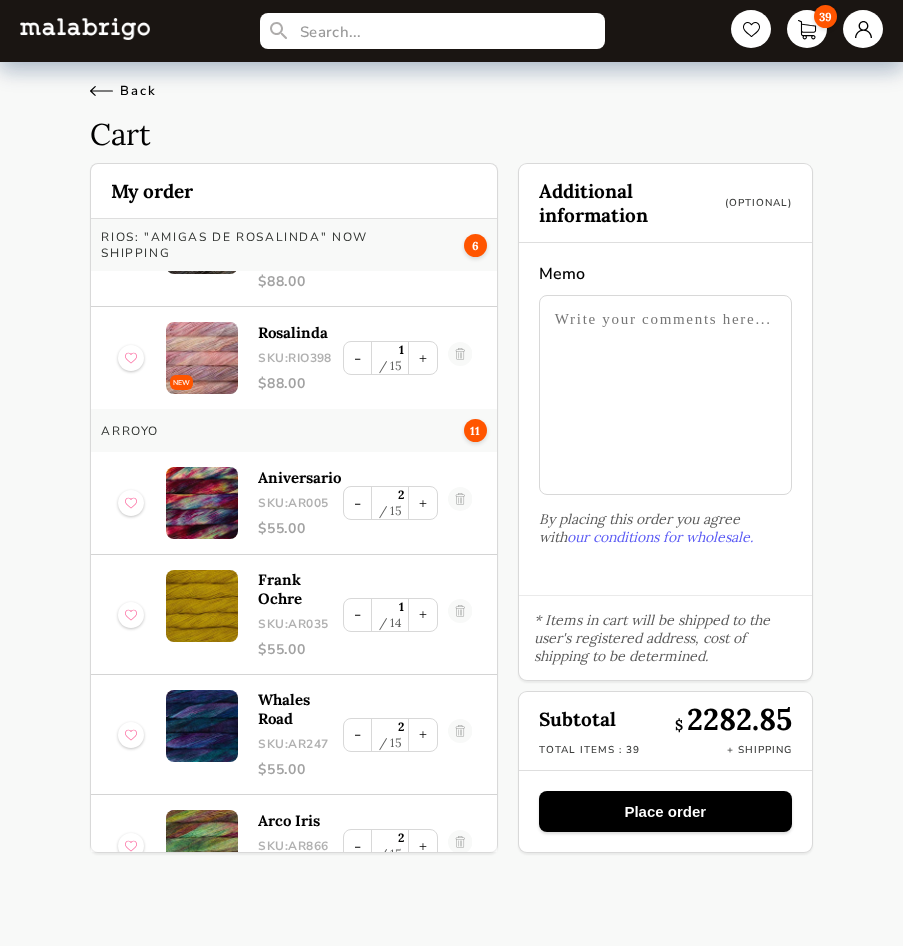 click on "Back" at bounding box center [123, 91] 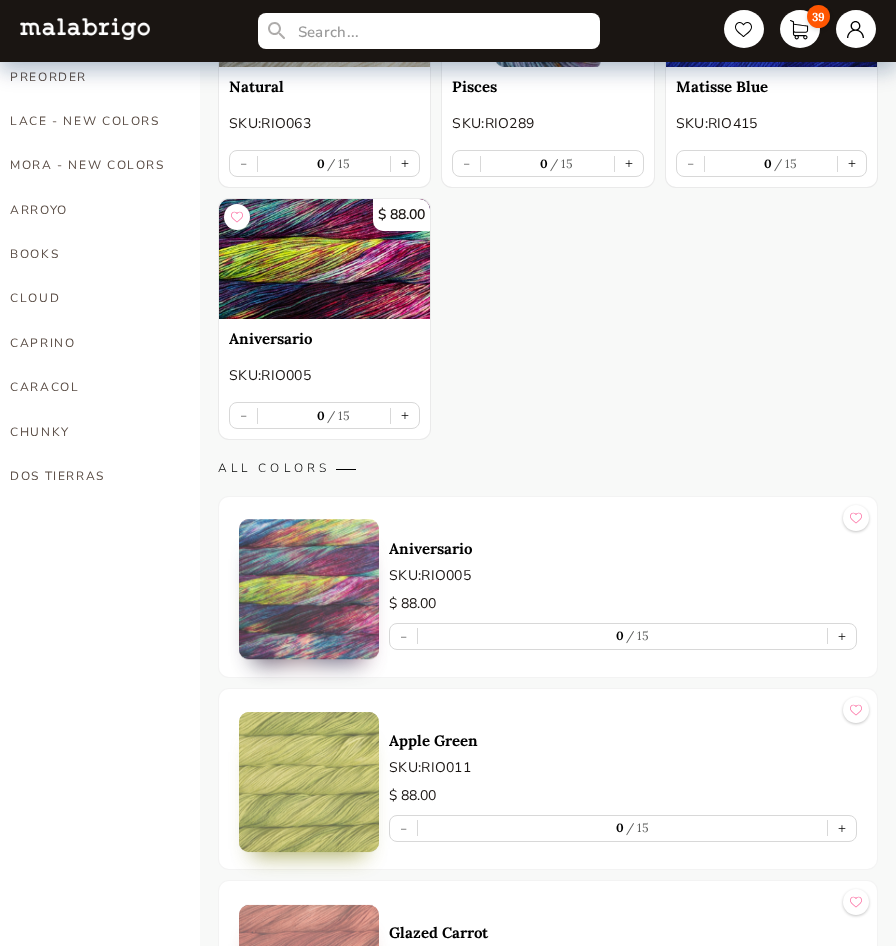 scroll, scrollTop: 200, scrollLeft: 0, axis: vertical 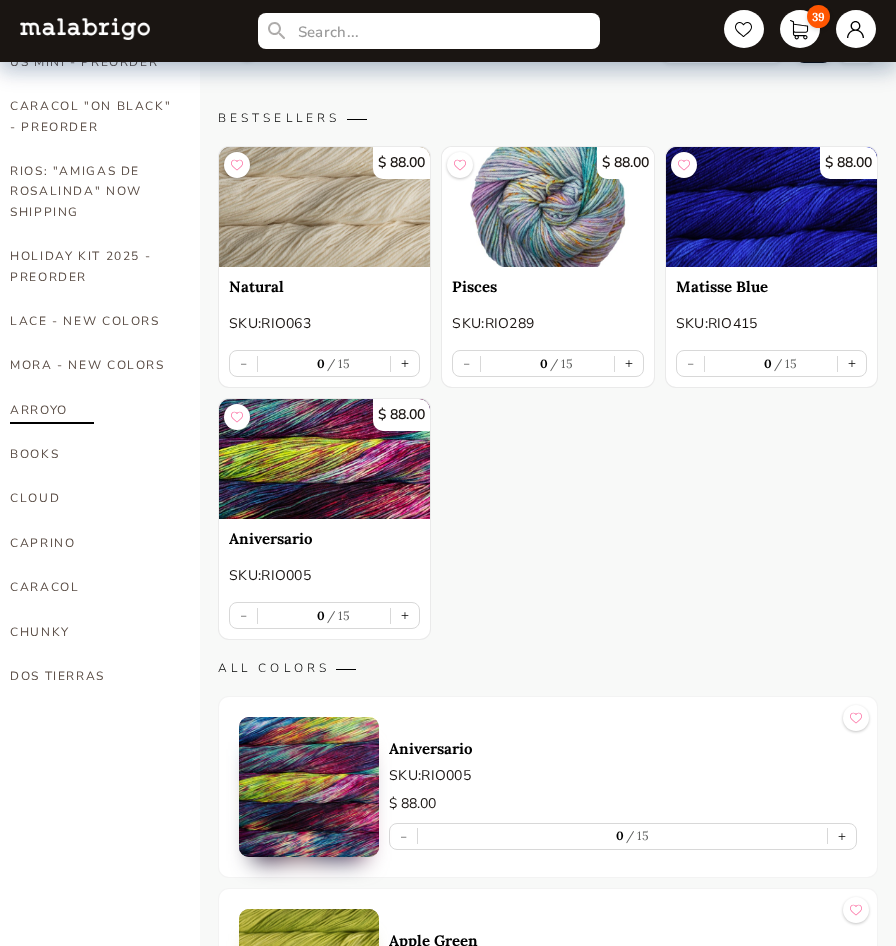 click on "ARROYO" at bounding box center [93, 410] 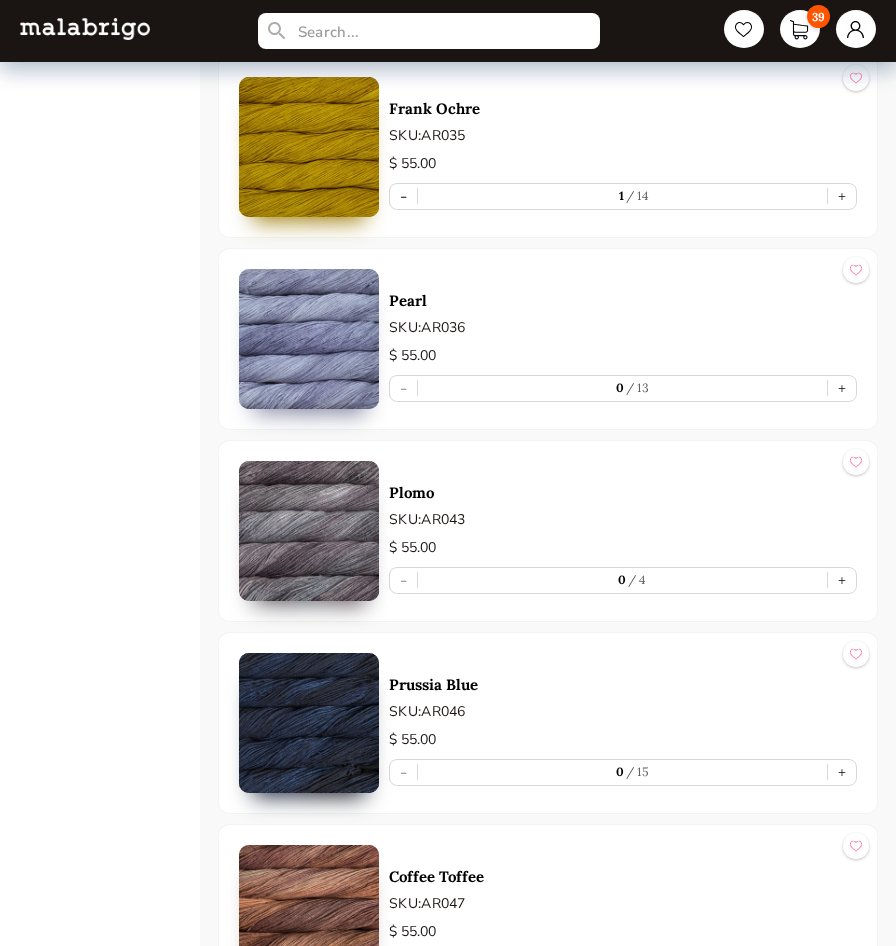 scroll, scrollTop: 1900, scrollLeft: 0, axis: vertical 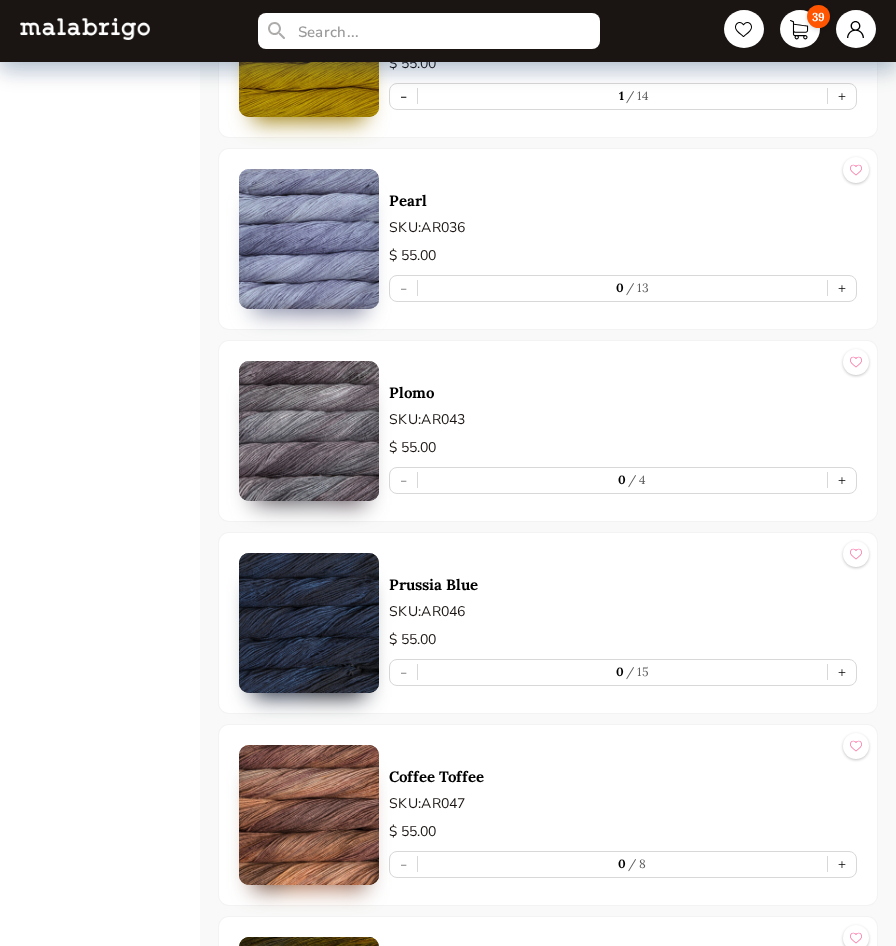 click at bounding box center [309, 623] 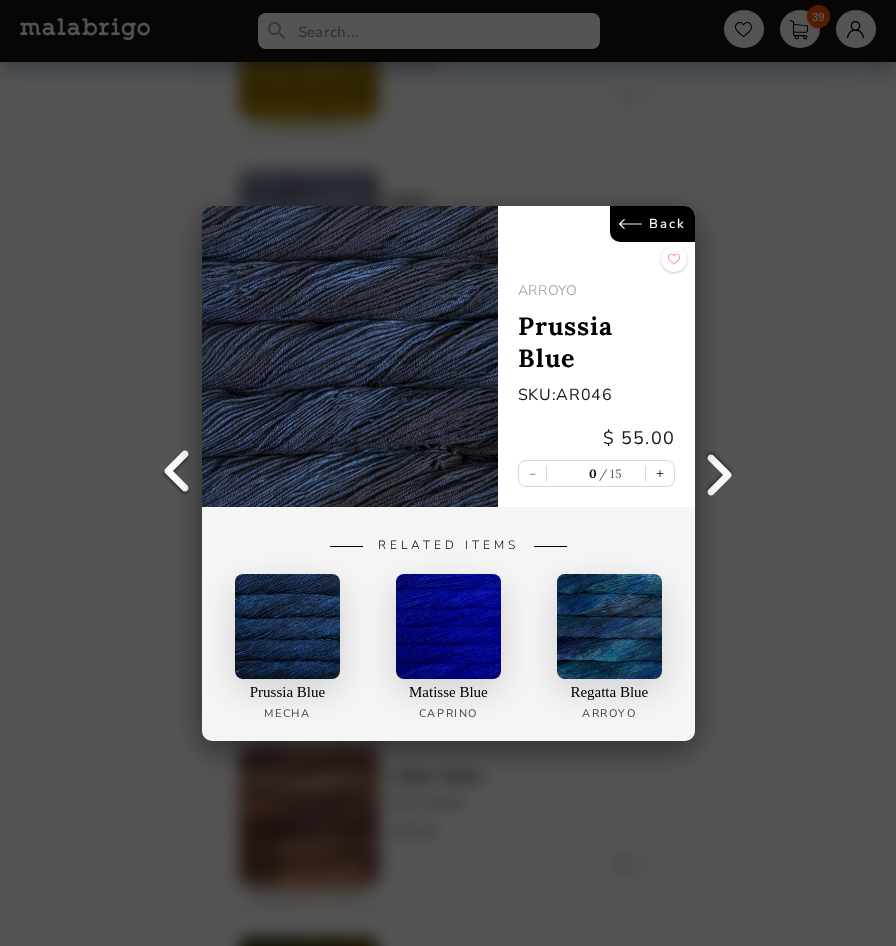 click on "Back" at bounding box center [651, 224] 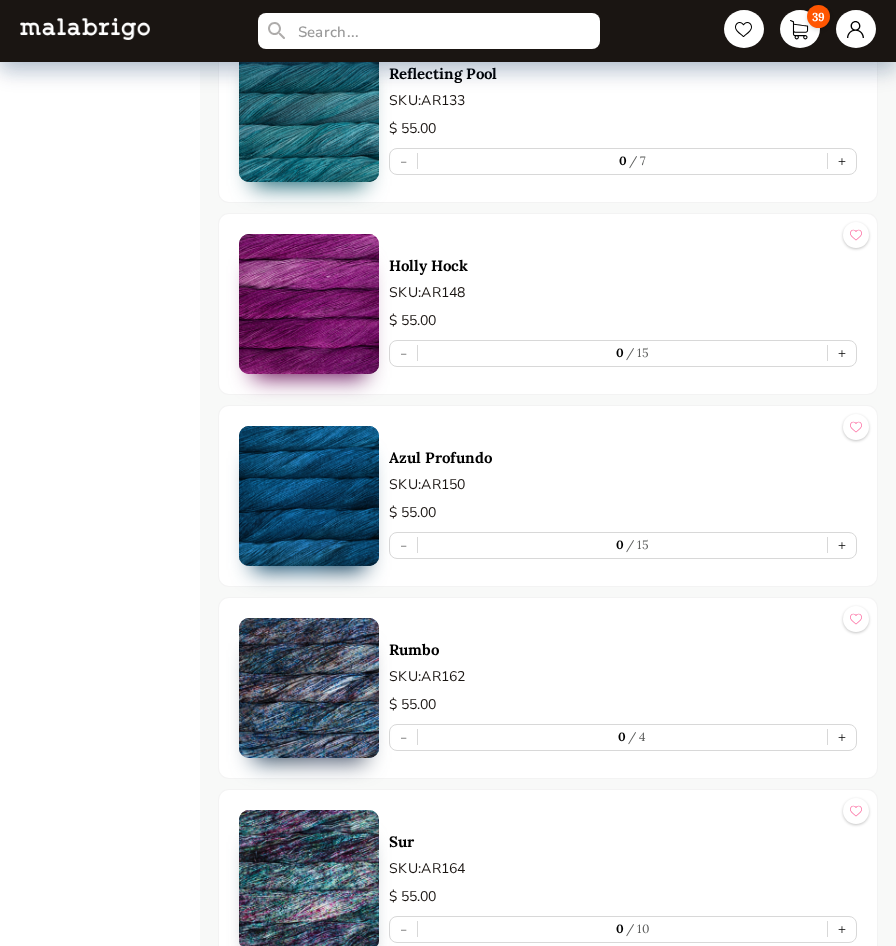 scroll, scrollTop: 5600, scrollLeft: 0, axis: vertical 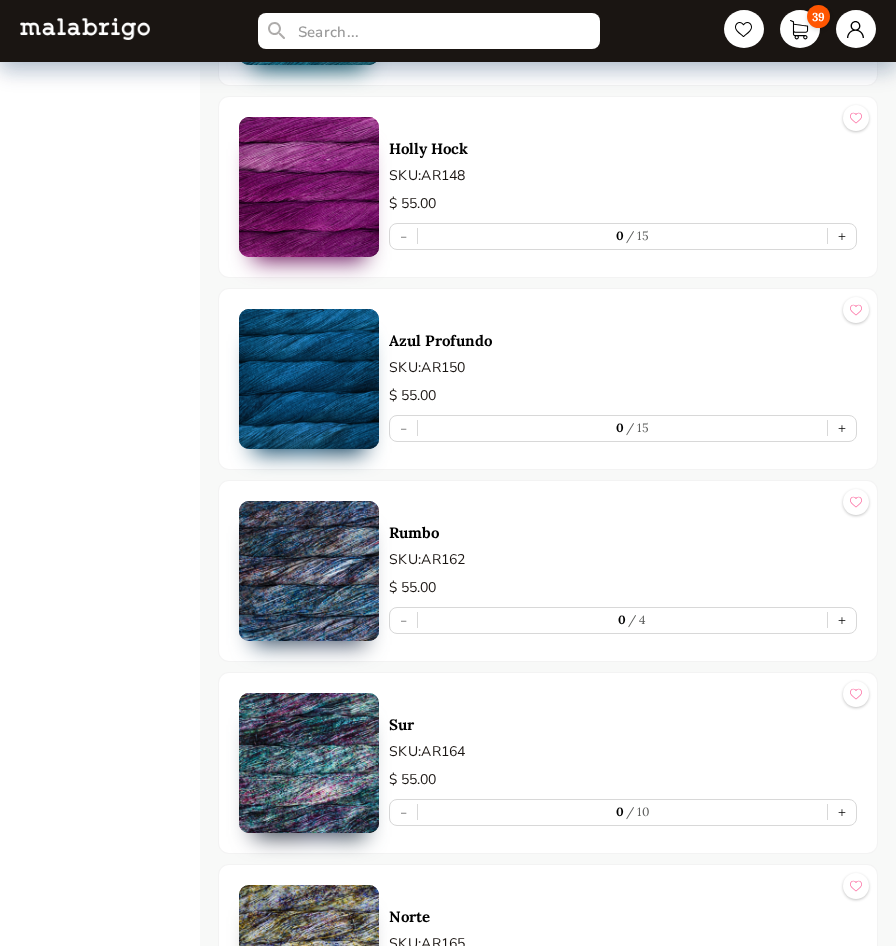 click at bounding box center (309, 571) 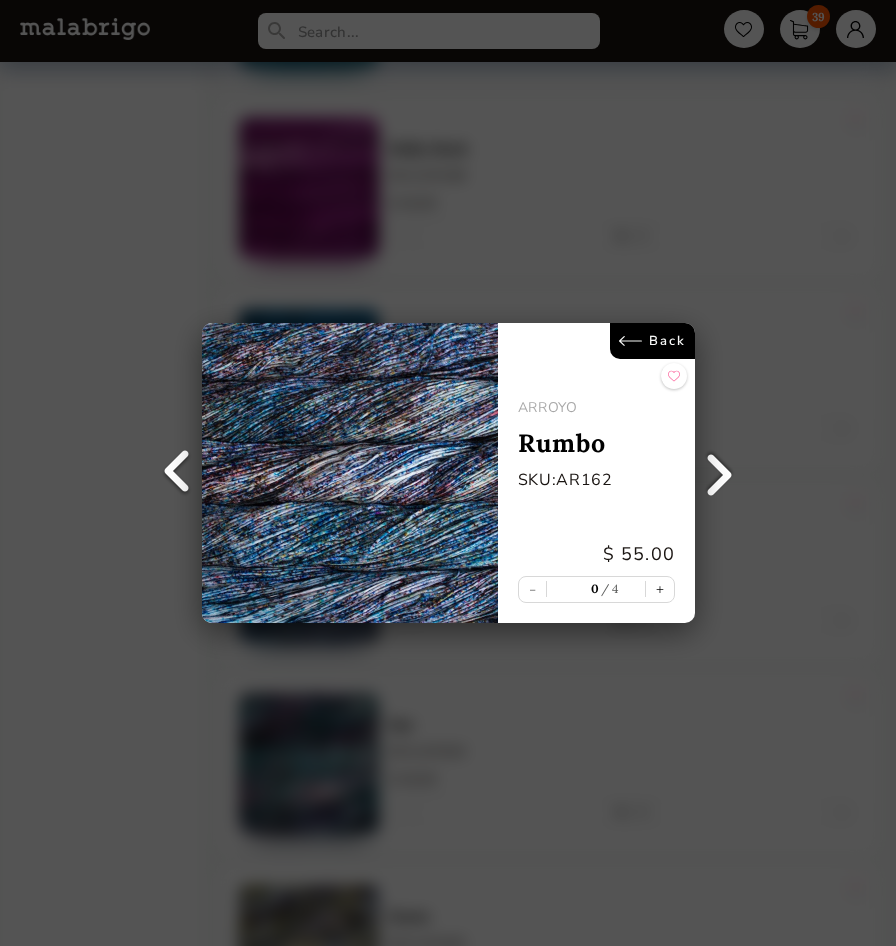 click on "Back" at bounding box center (651, 341) 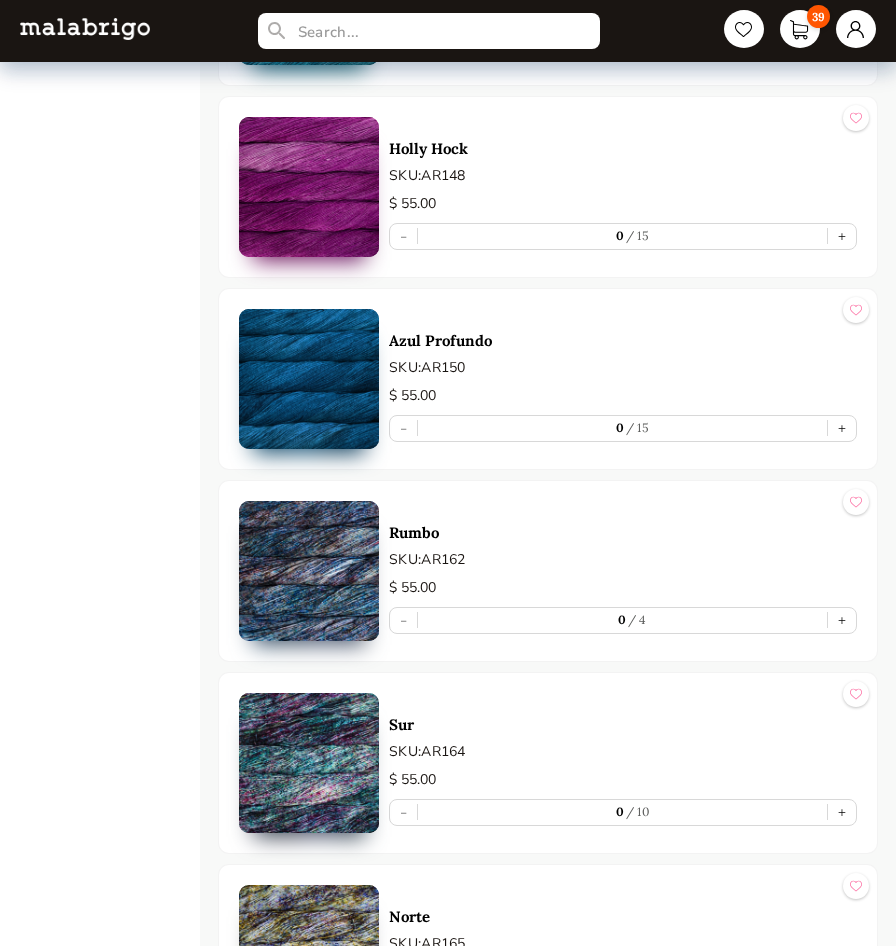 click at bounding box center (309, 763) 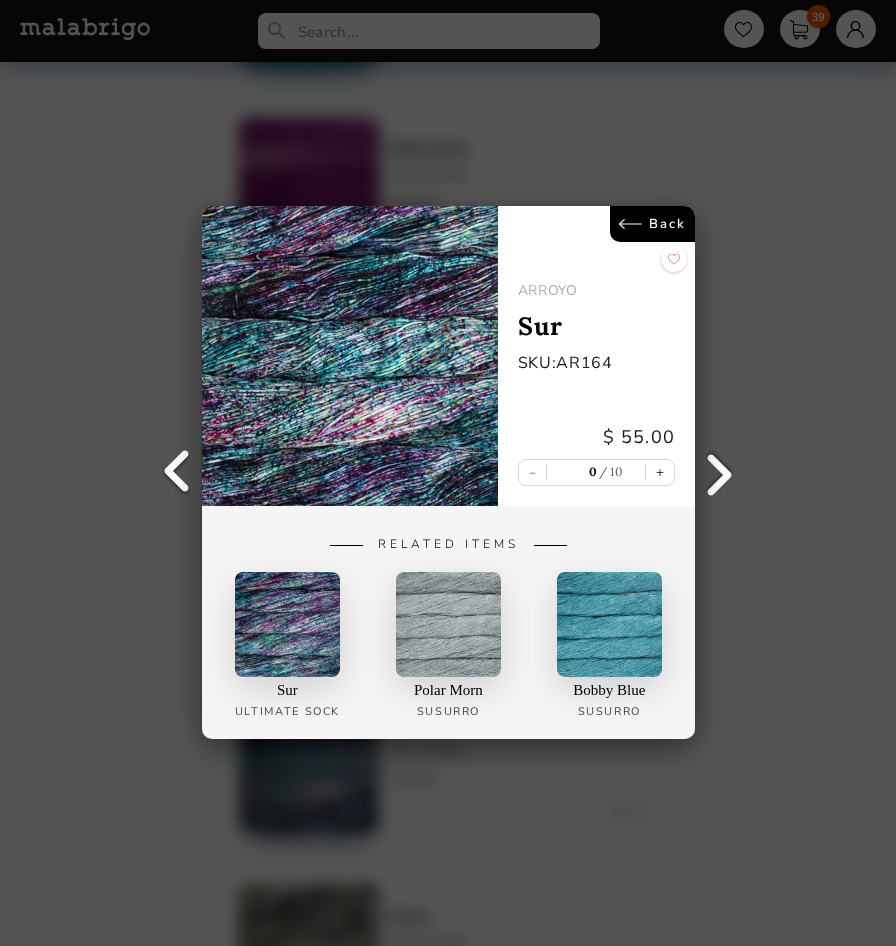 click on "Back" at bounding box center [651, 224] 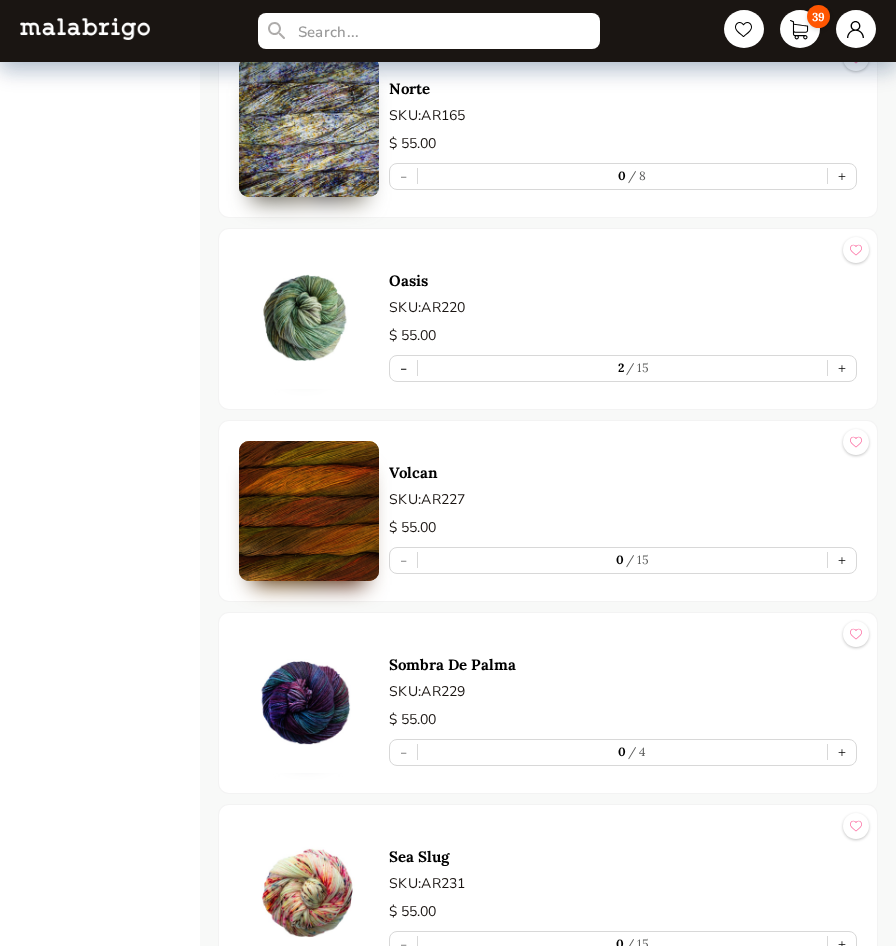 scroll, scrollTop: 6500, scrollLeft: 0, axis: vertical 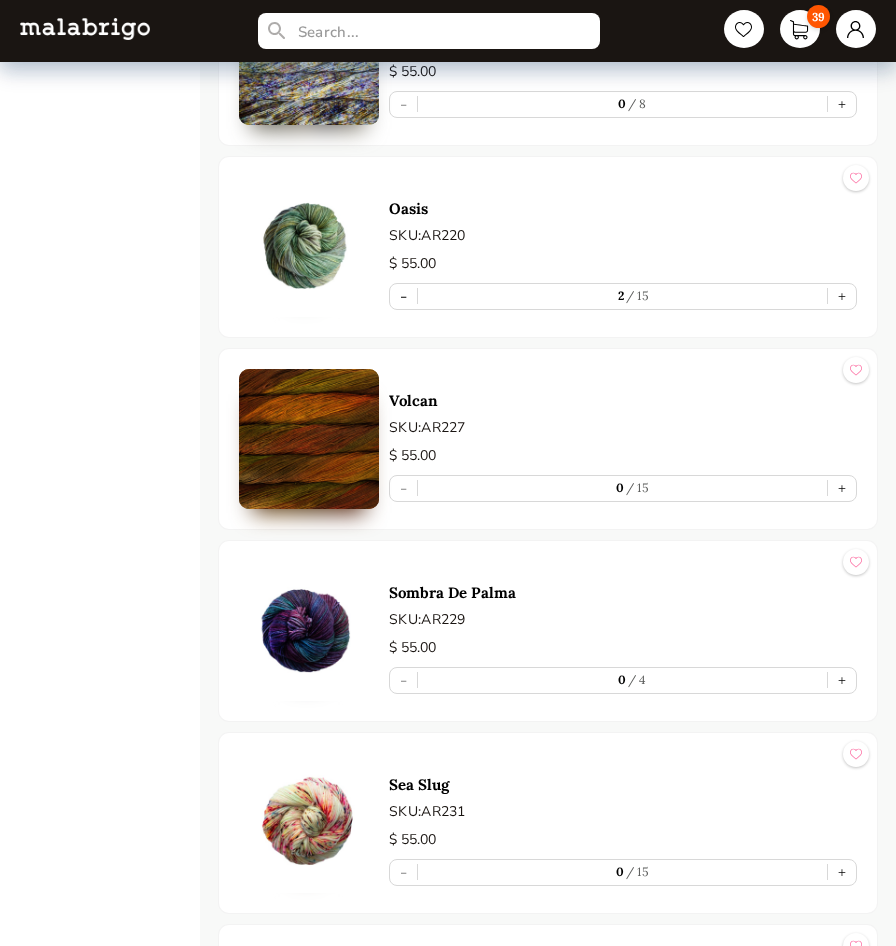 click at bounding box center [309, 631] 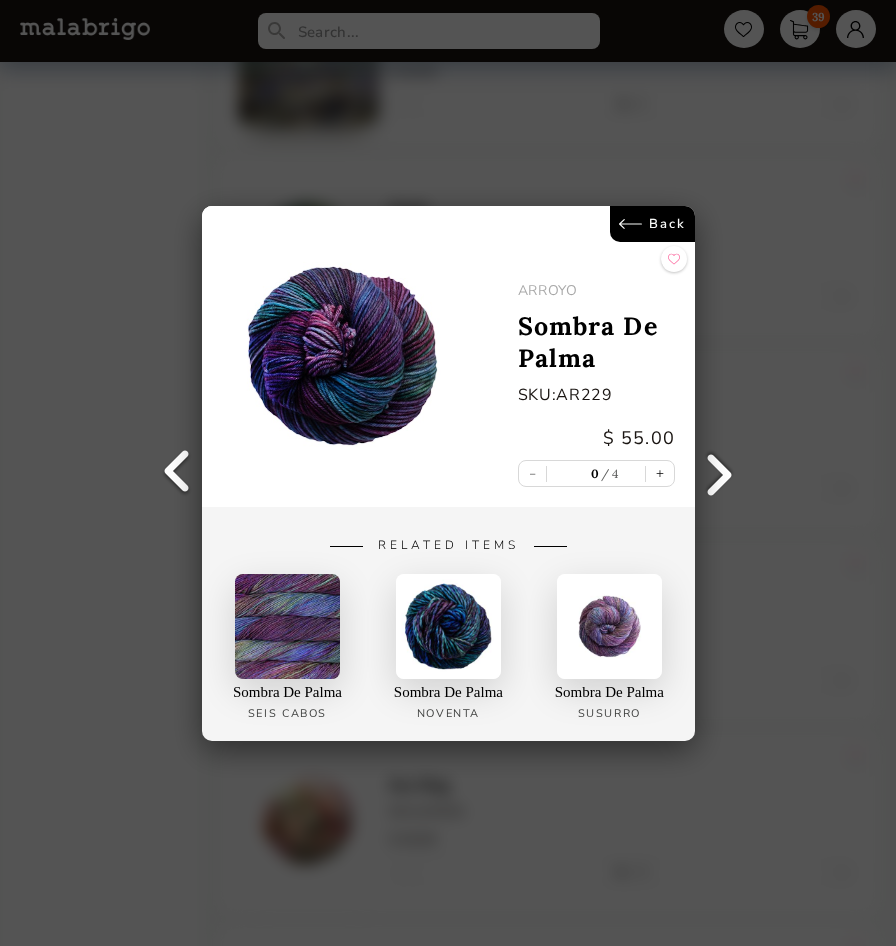 click on "Back" at bounding box center (651, 224) 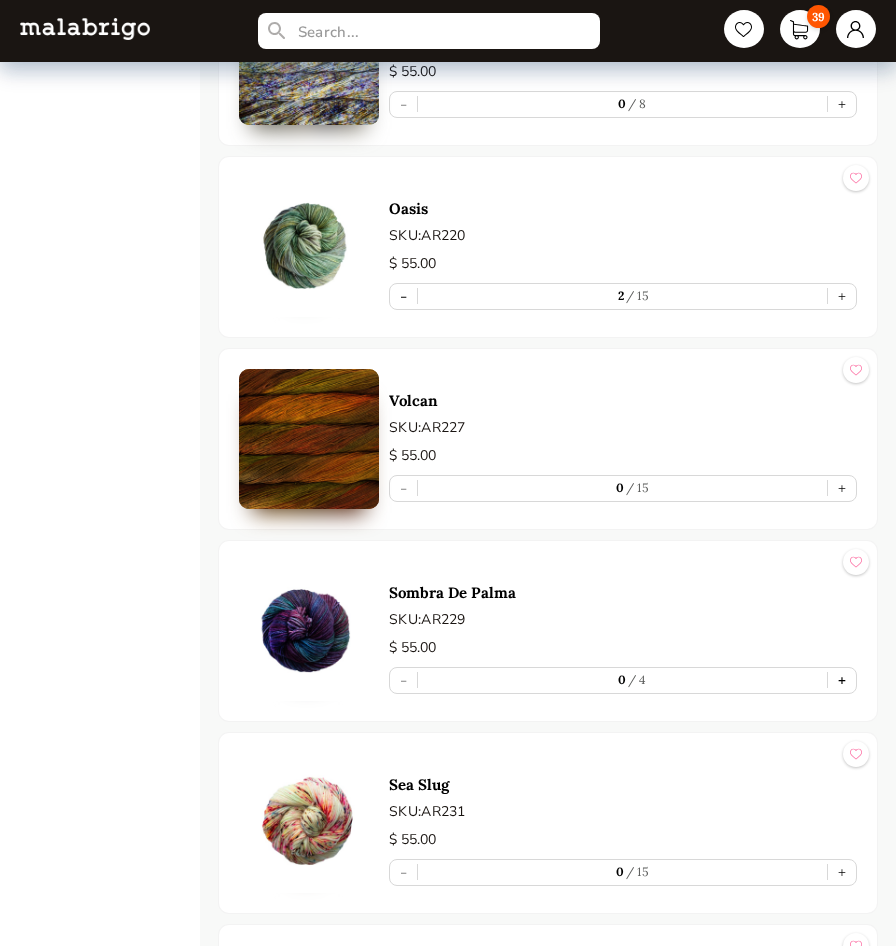 click on "+" at bounding box center (842, 680) 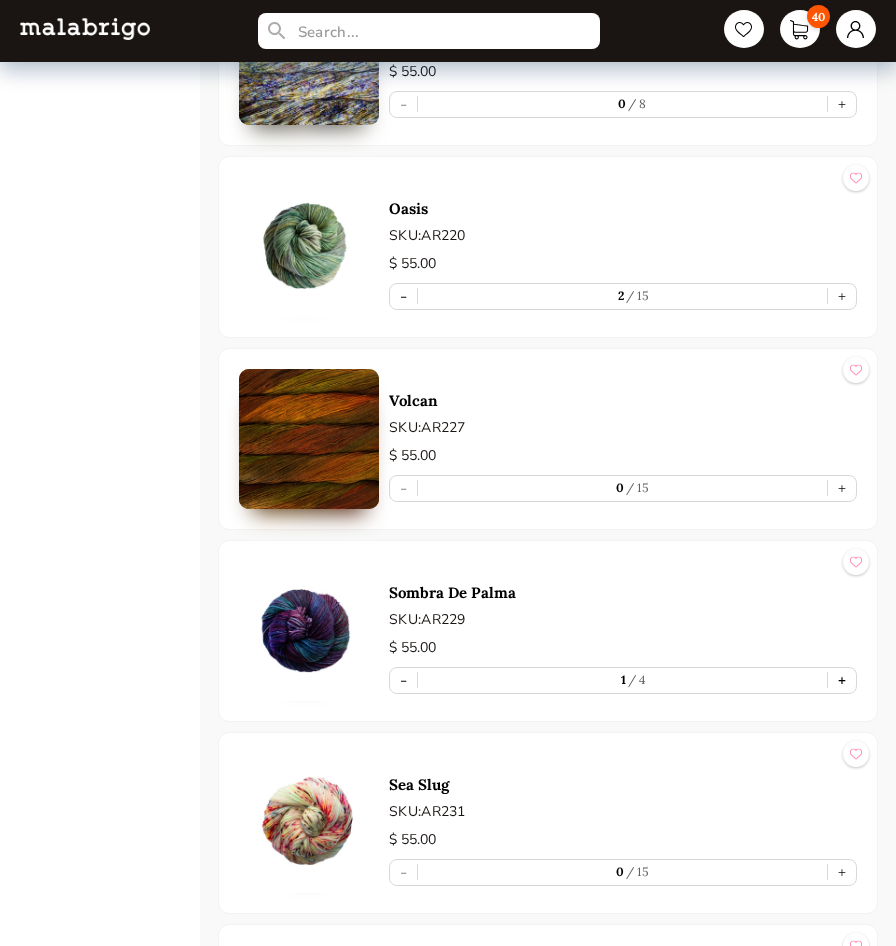 click on "+" at bounding box center [842, 680] 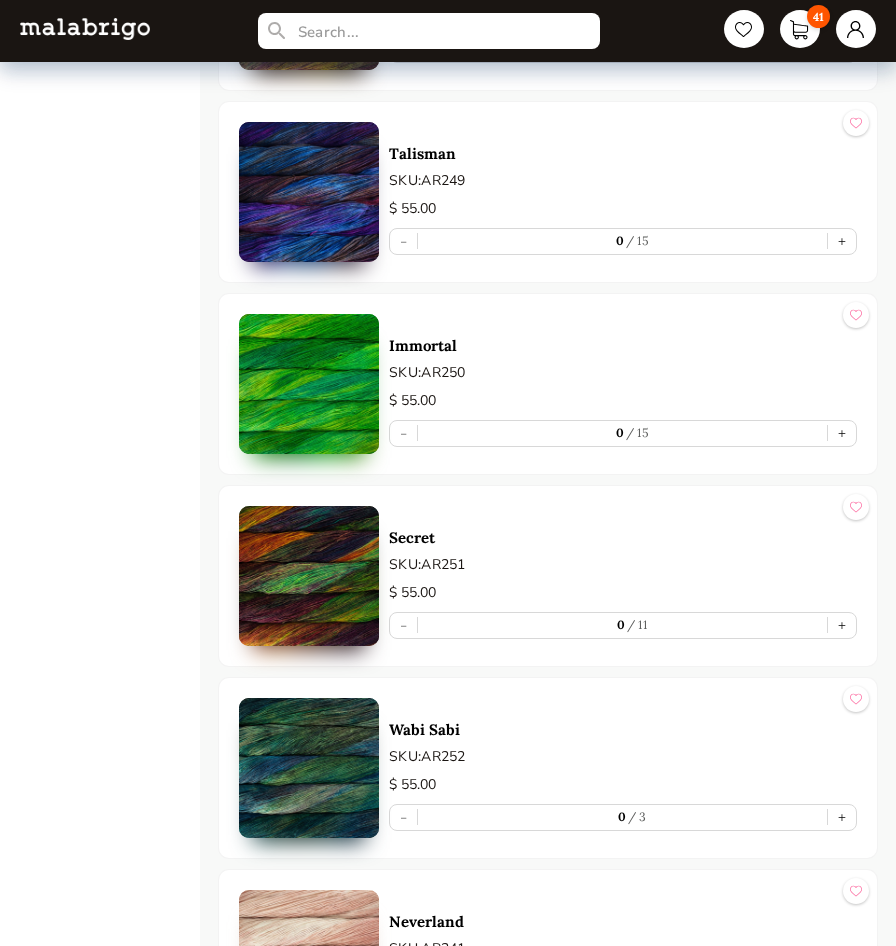 scroll, scrollTop: 7900, scrollLeft: 0, axis: vertical 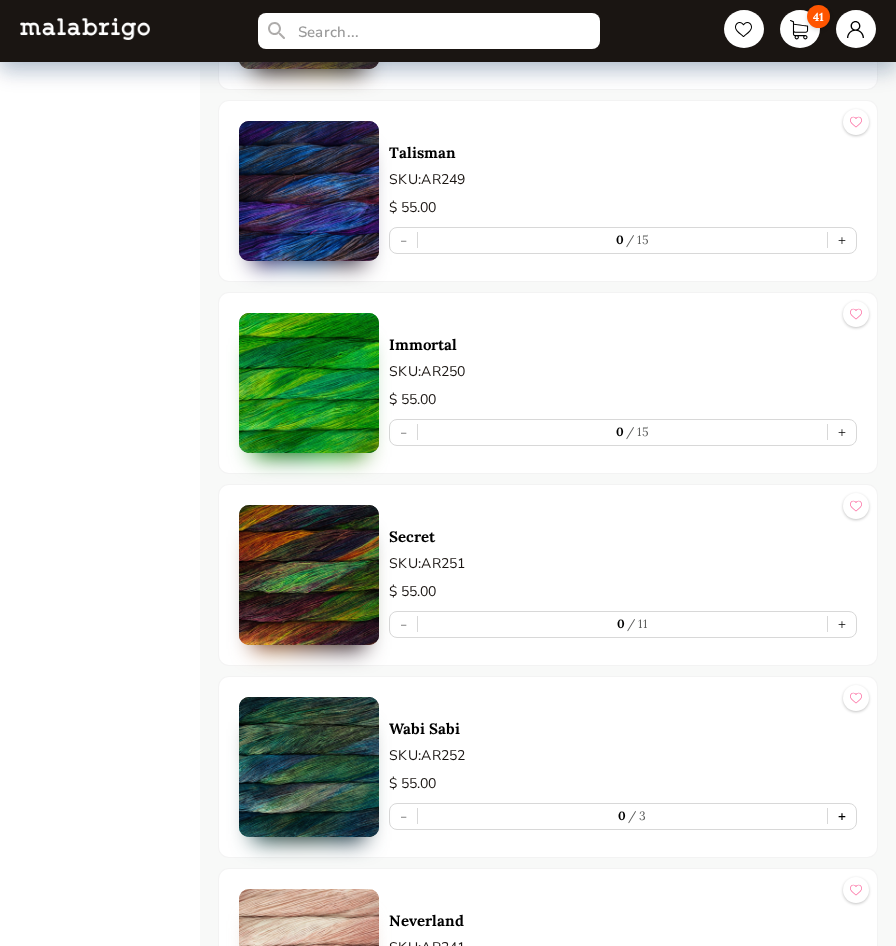 click on "+" at bounding box center [842, 816] 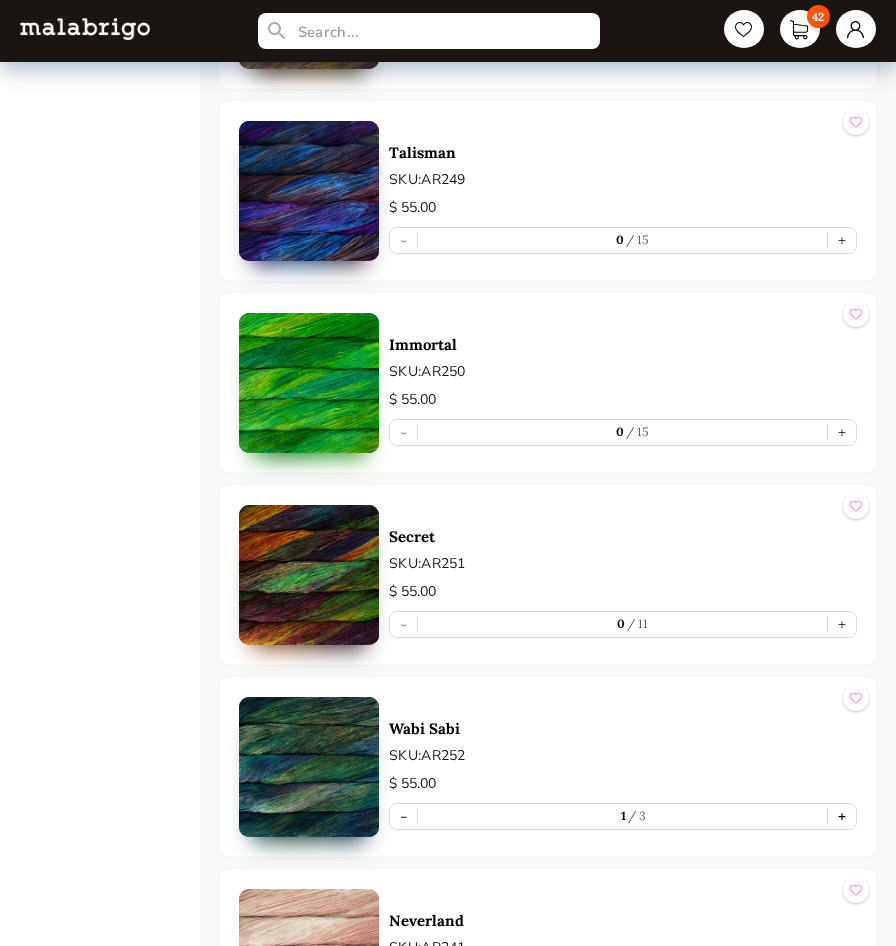 click on "+" at bounding box center [842, 816] 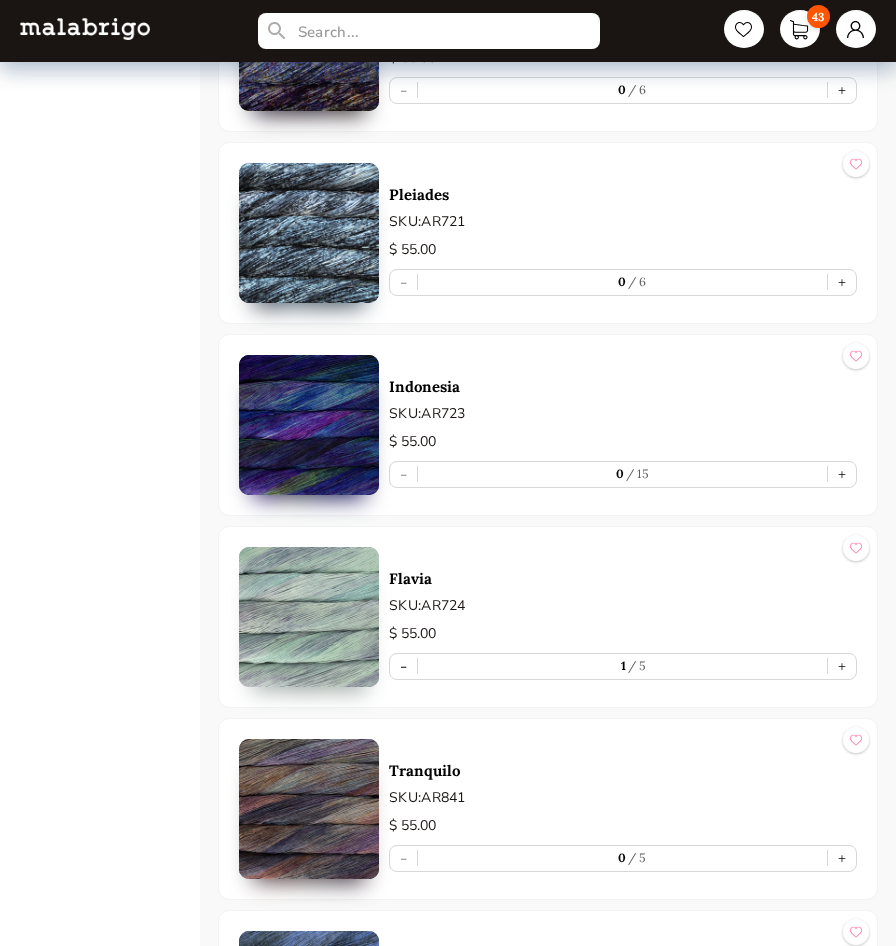 scroll, scrollTop: 10500, scrollLeft: 0, axis: vertical 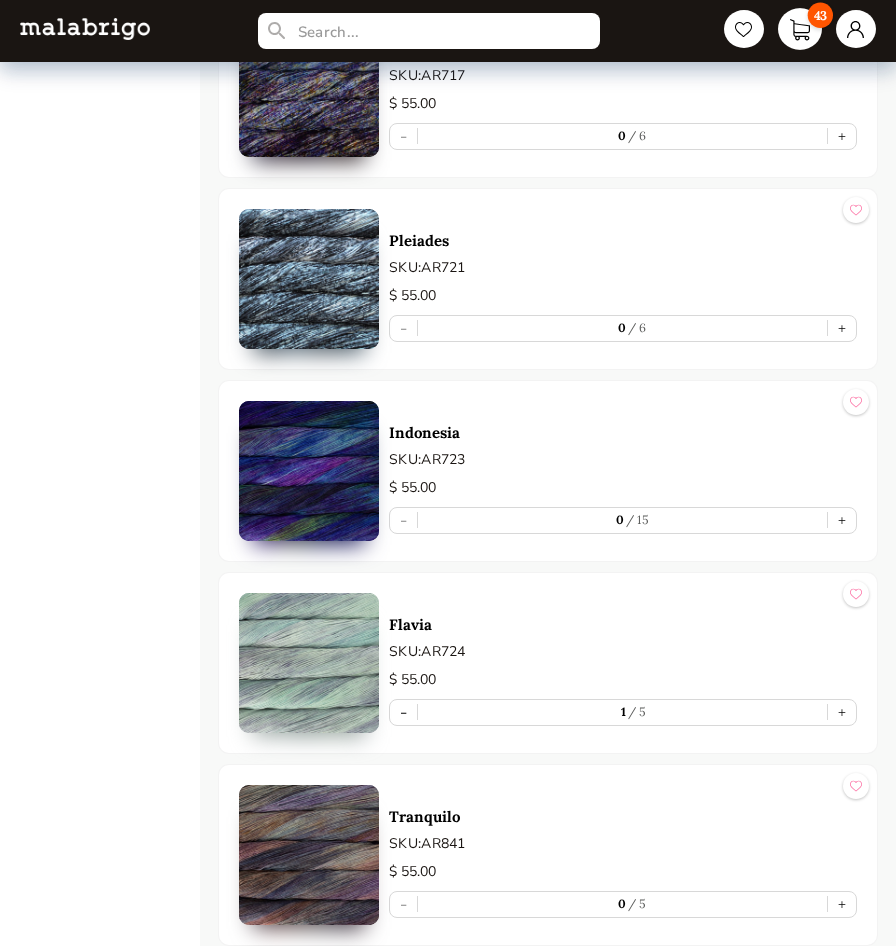 click on "43" at bounding box center [800, 29] 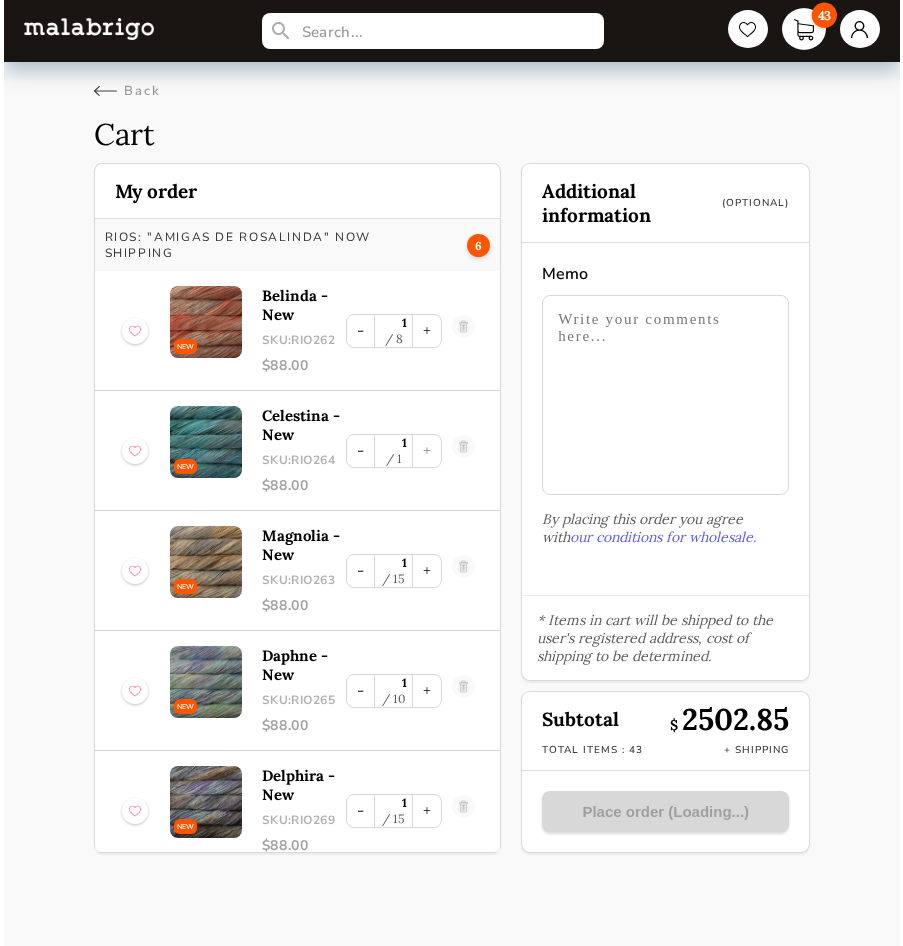 scroll, scrollTop: 0, scrollLeft: 0, axis: both 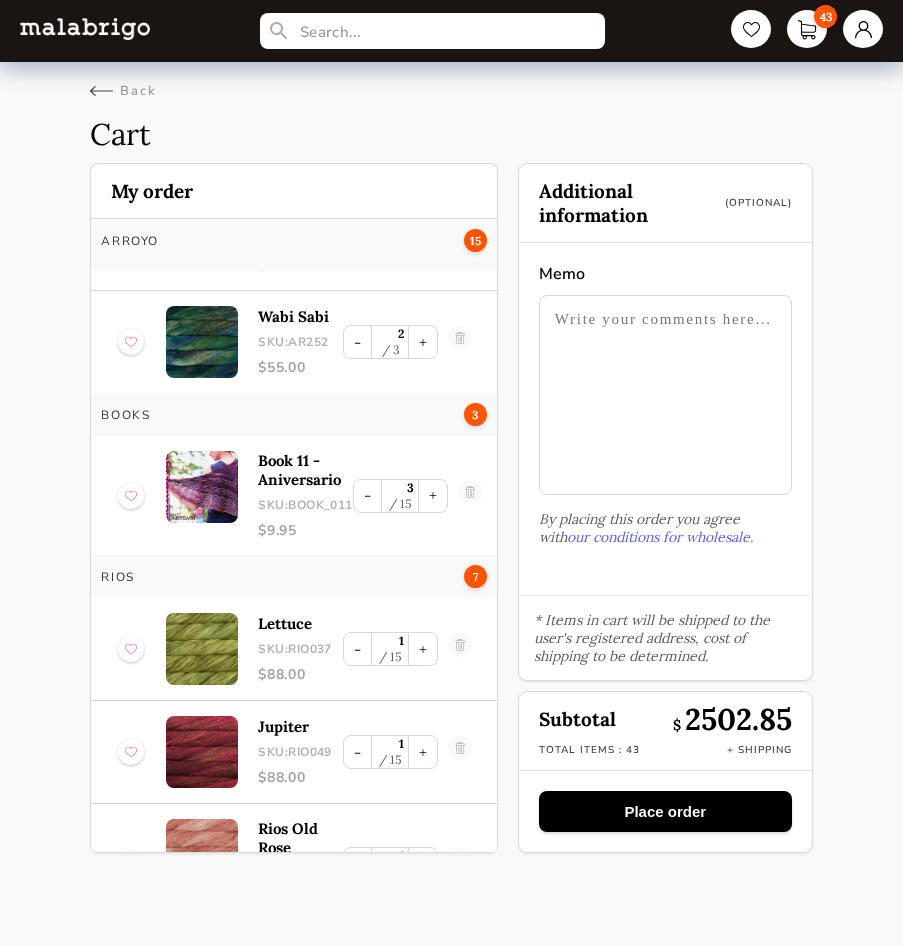click at bounding box center [202, 222] 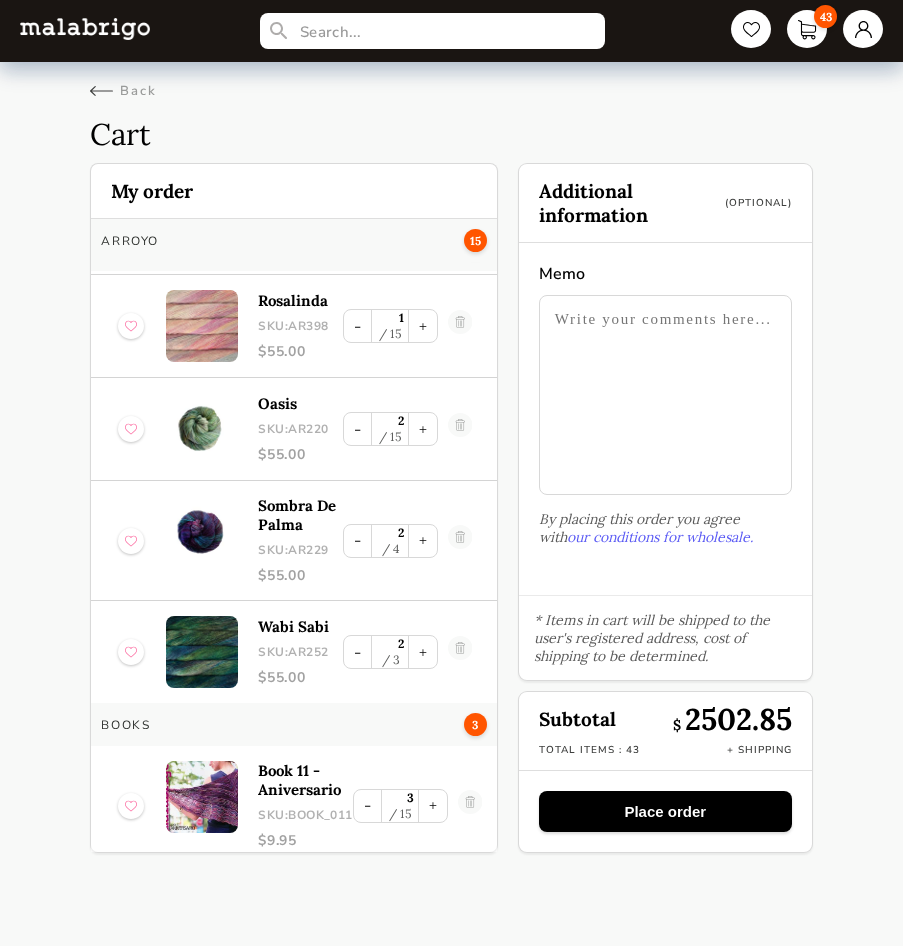 scroll, scrollTop: 1300, scrollLeft: 0, axis: vertical 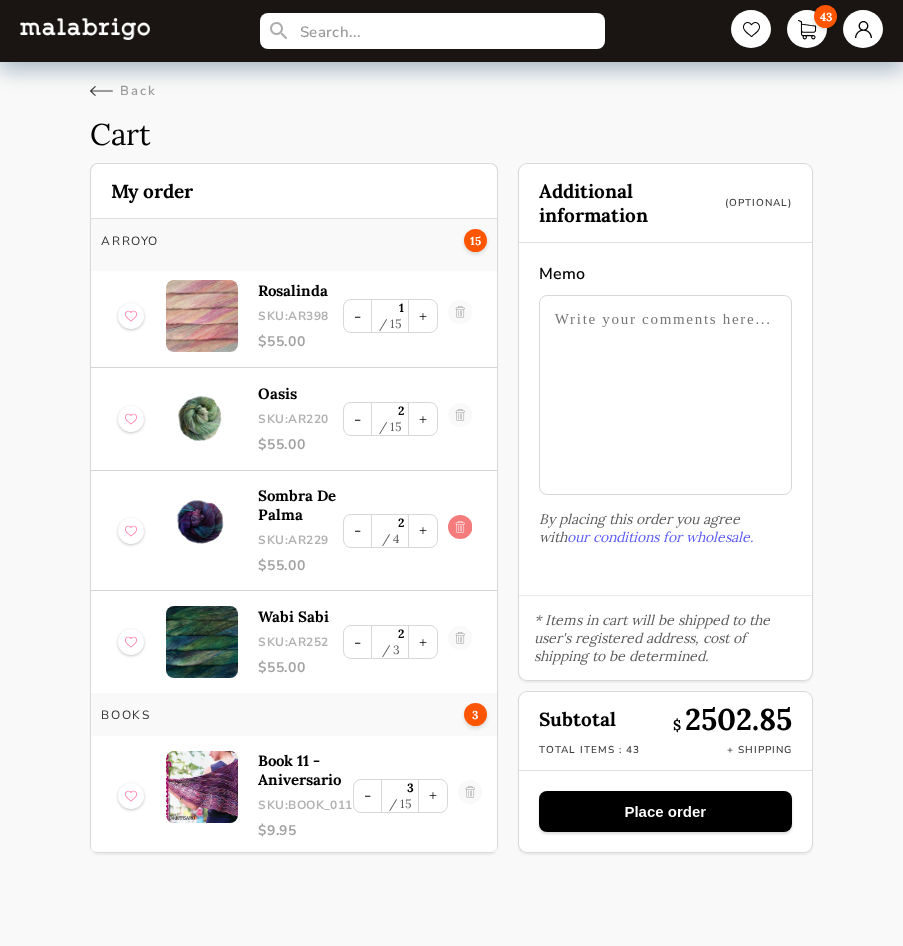 click at bounding box center (460, 531) 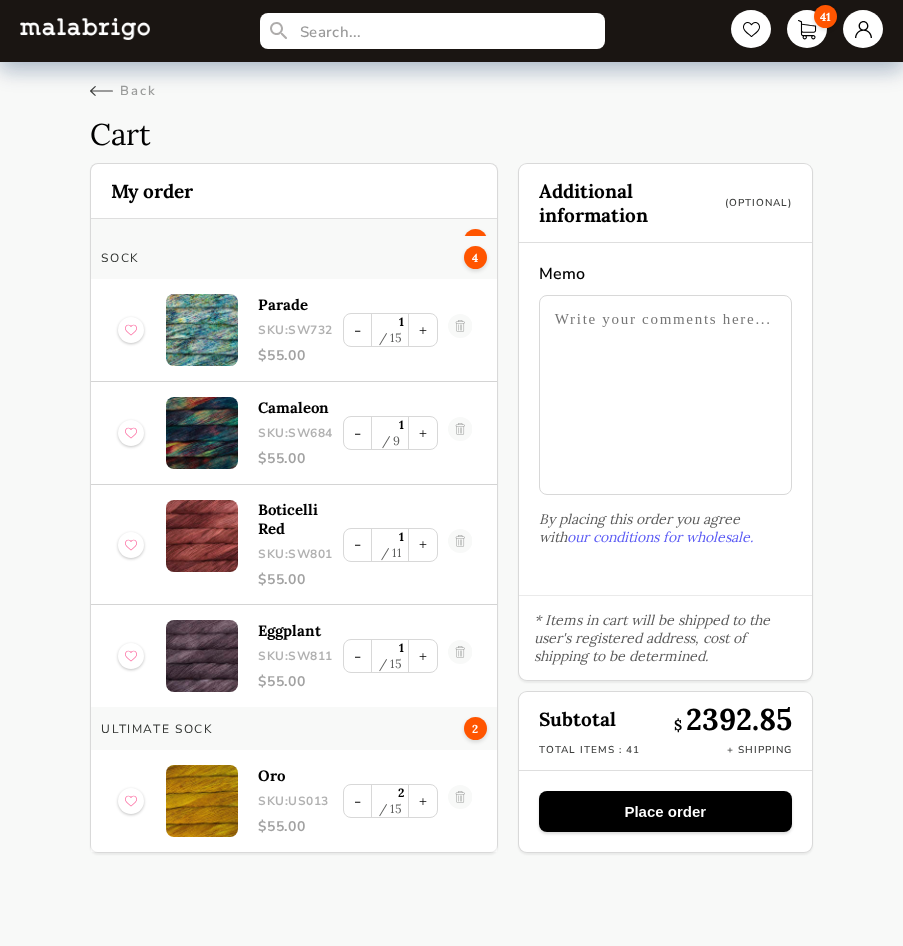 scroll, scrollTop: 3681, scrollLeft: 0, axis: vertical 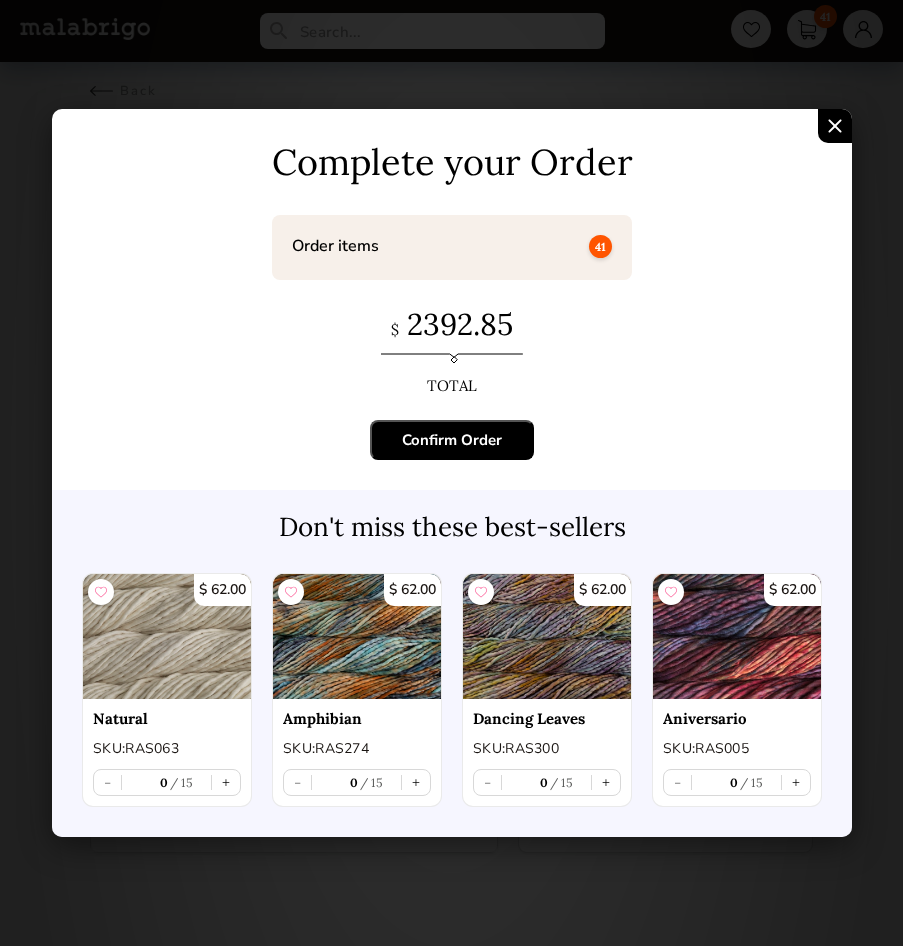 click at bounding box center (835, 126) 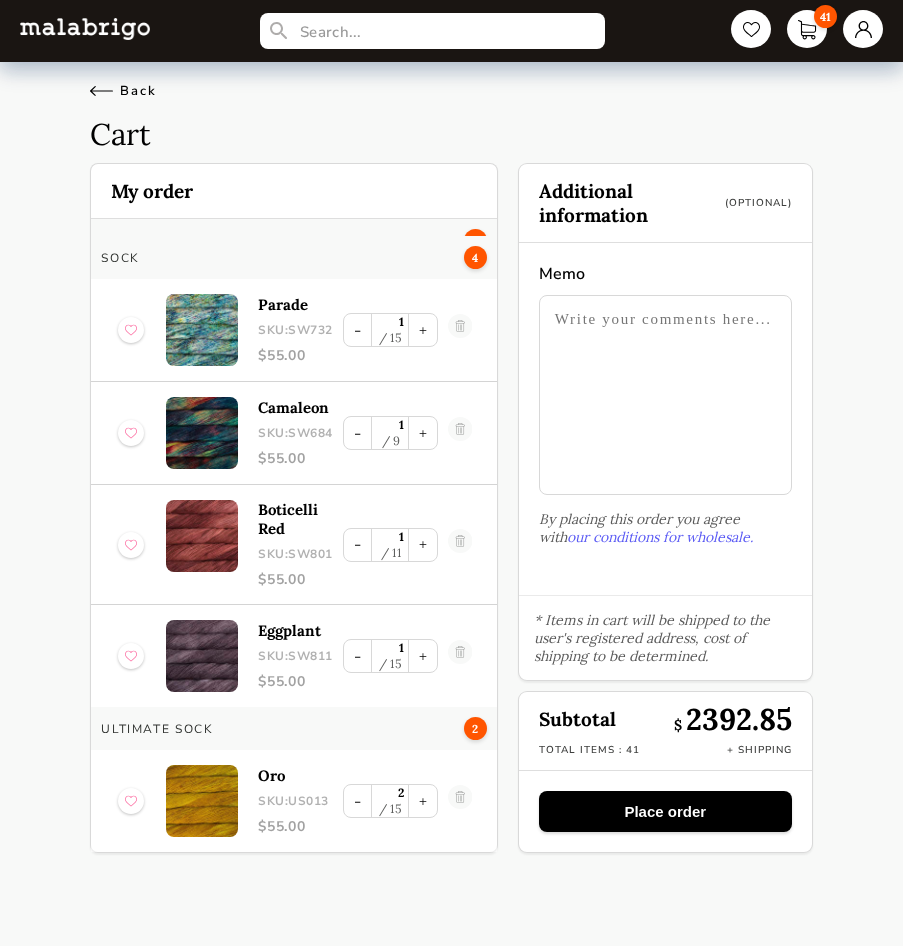 click on "Back" at bounding box center (123, 91) 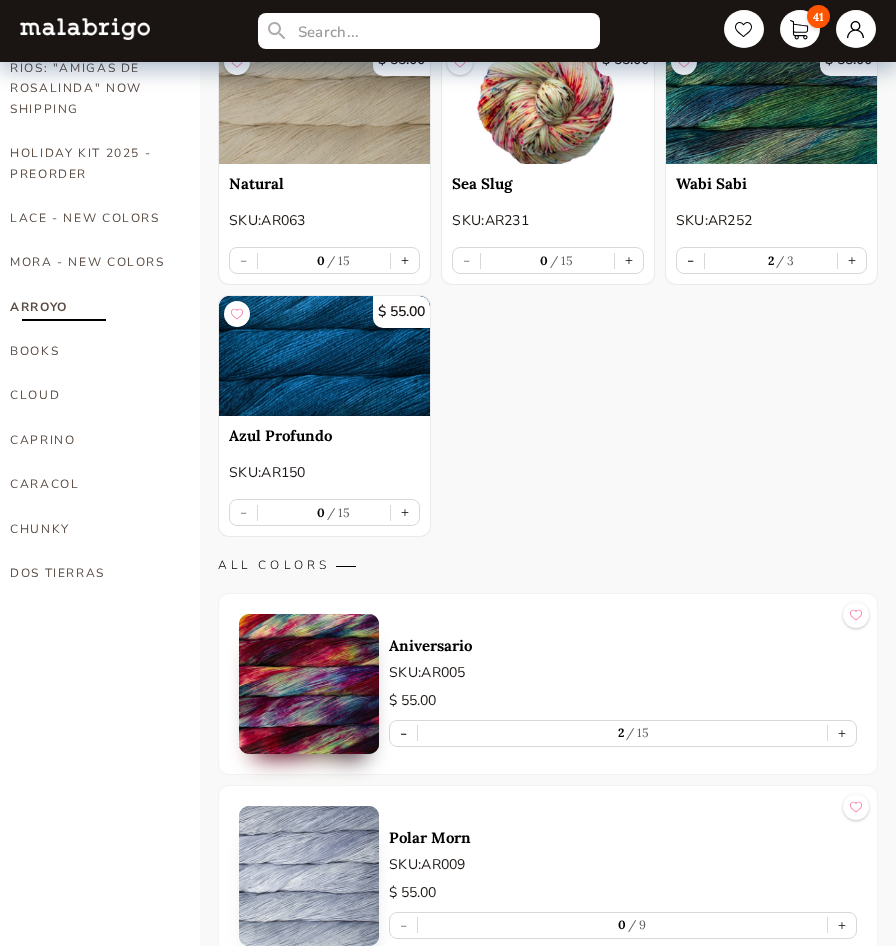 scroll, scrollTop: 300, scrollLeft: 0, axis: vertical 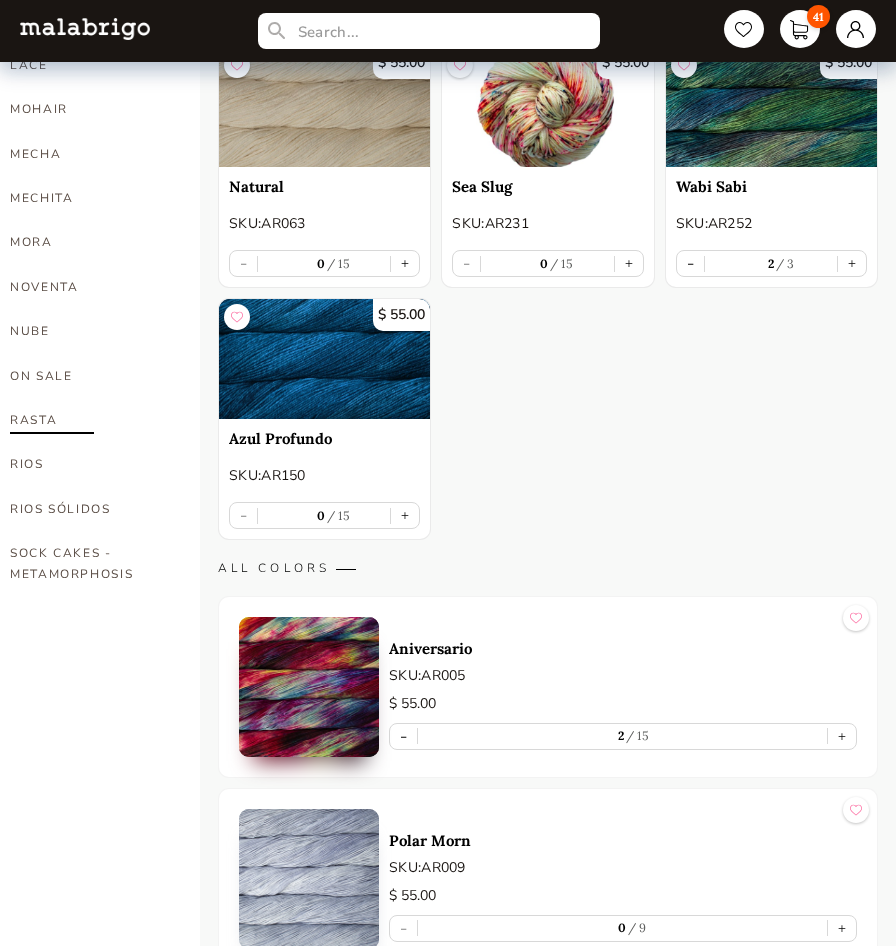 click on "RASTA" at bounding box center (93, 420) 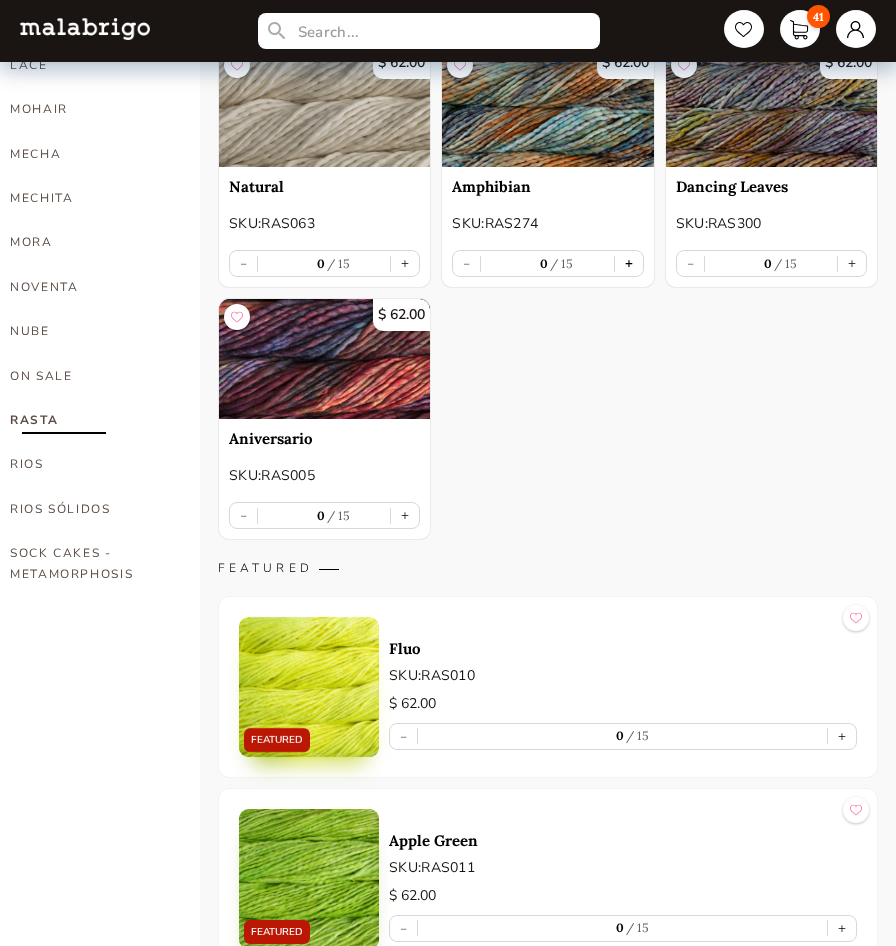 click on "+" at bounding box center [629, 263] 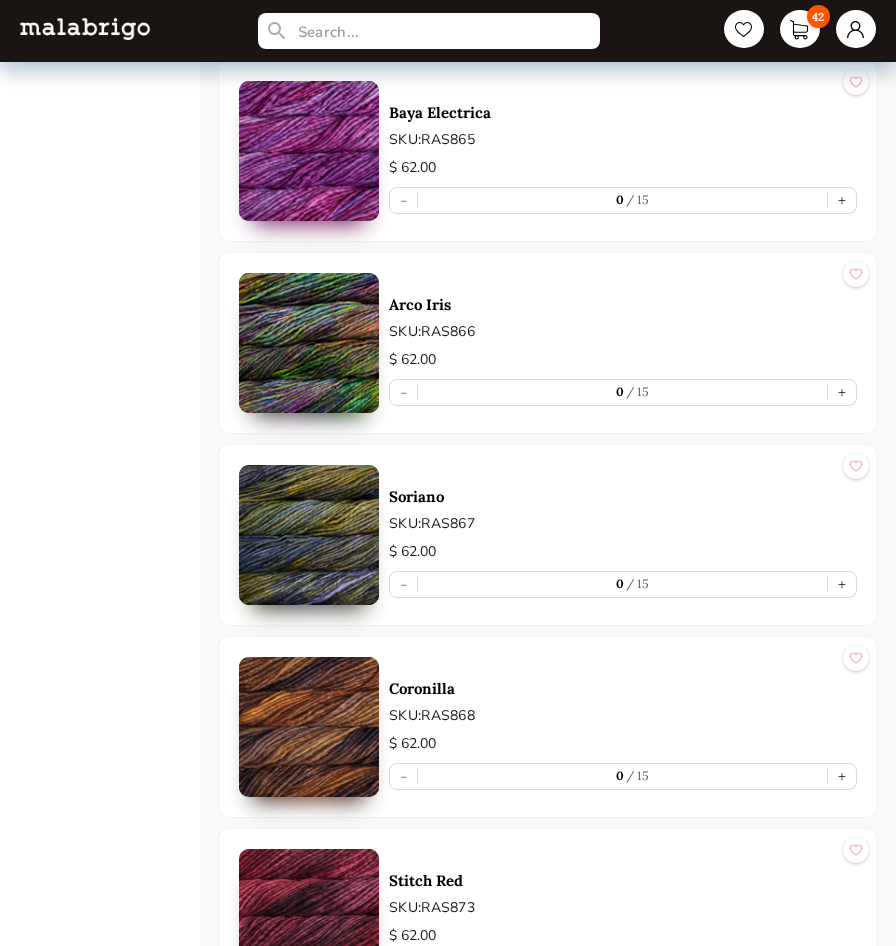 scroll, scrollTop: 17742, scrollLeft: 0, axis: vertical 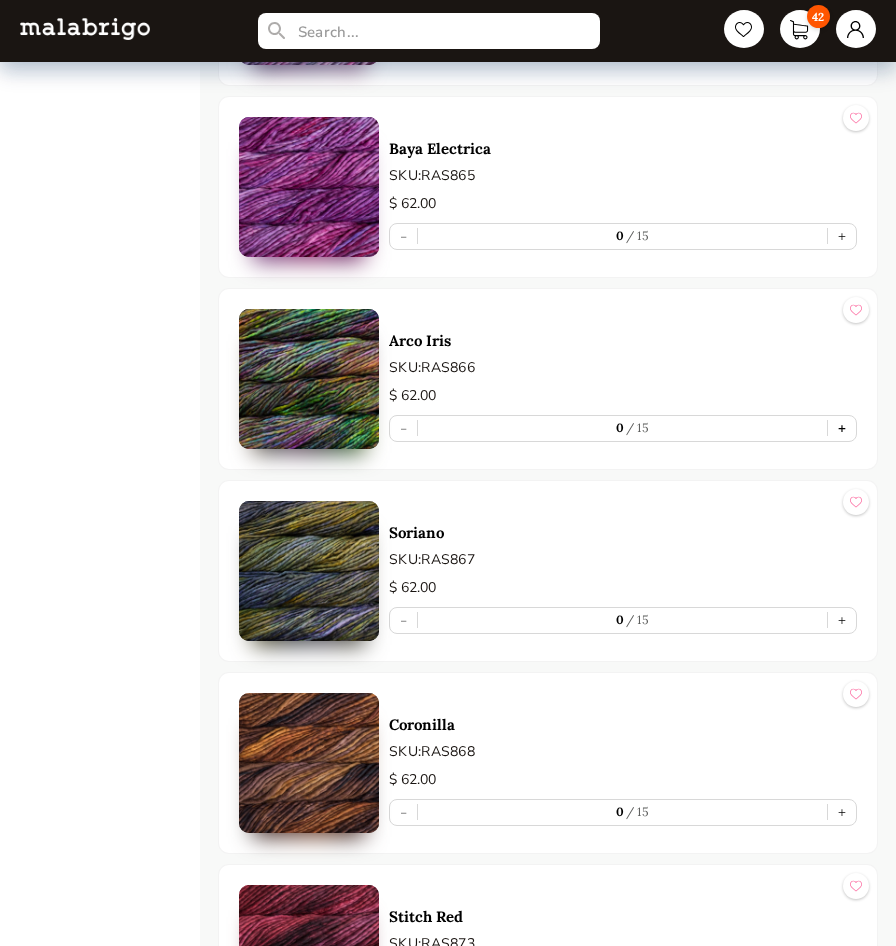 click on "+" at bounding box center [842, 428] 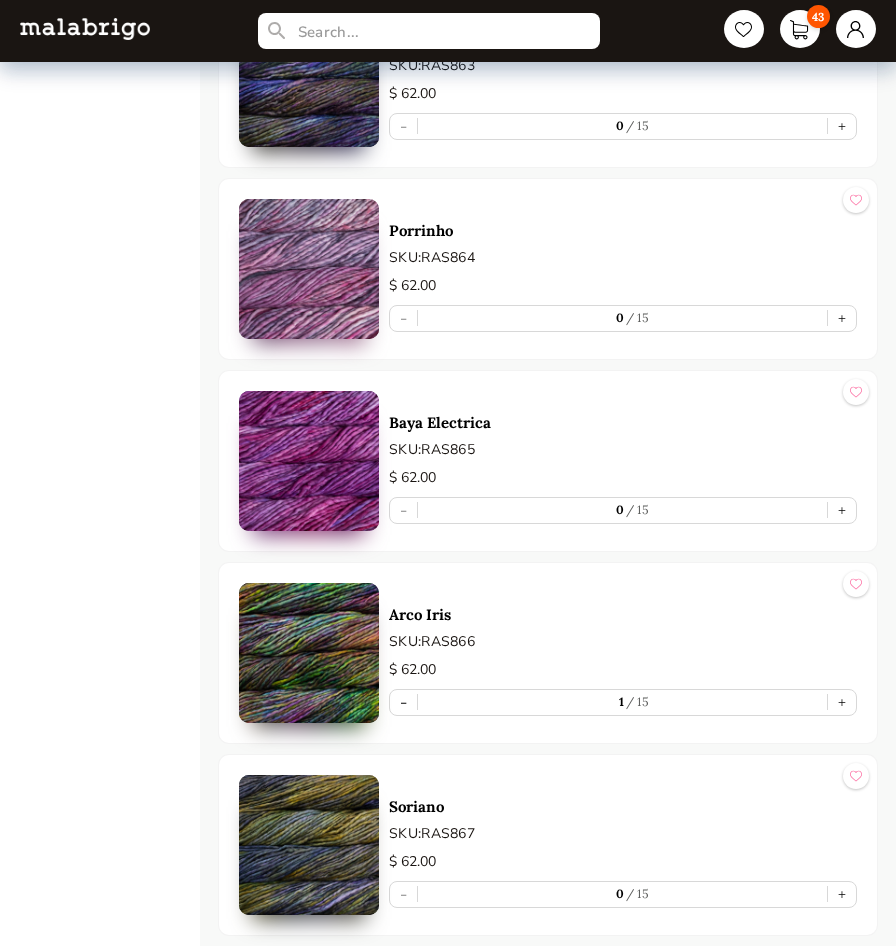 scroll, scrollTop: 17442, scrollLeft: 0, axis: vertical 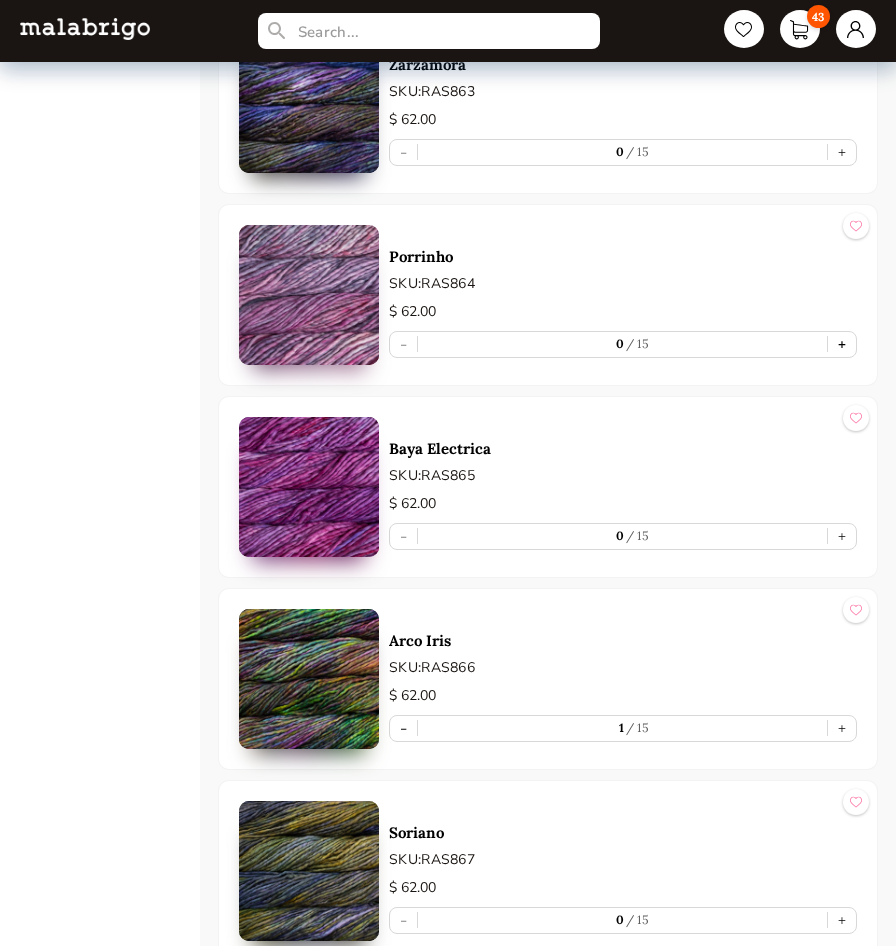 click on "+" at bounding box center [842, 344] 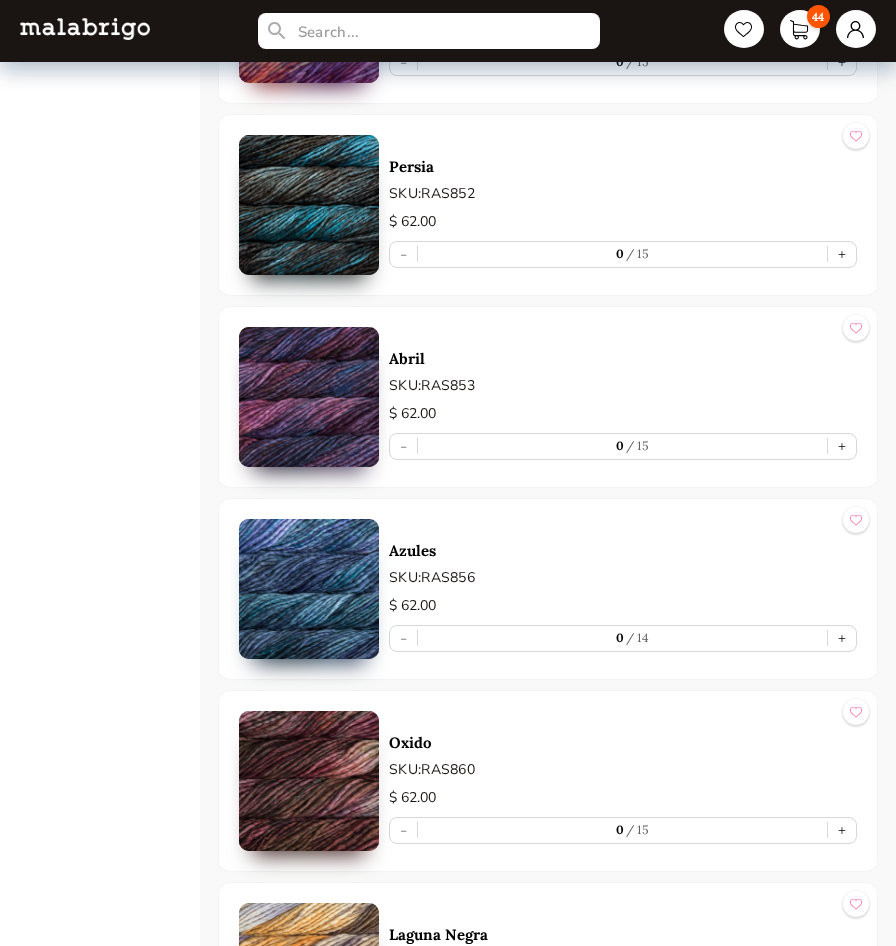 scroll, scrollTop: 16142, scrollLeft: 0, axis: vertical 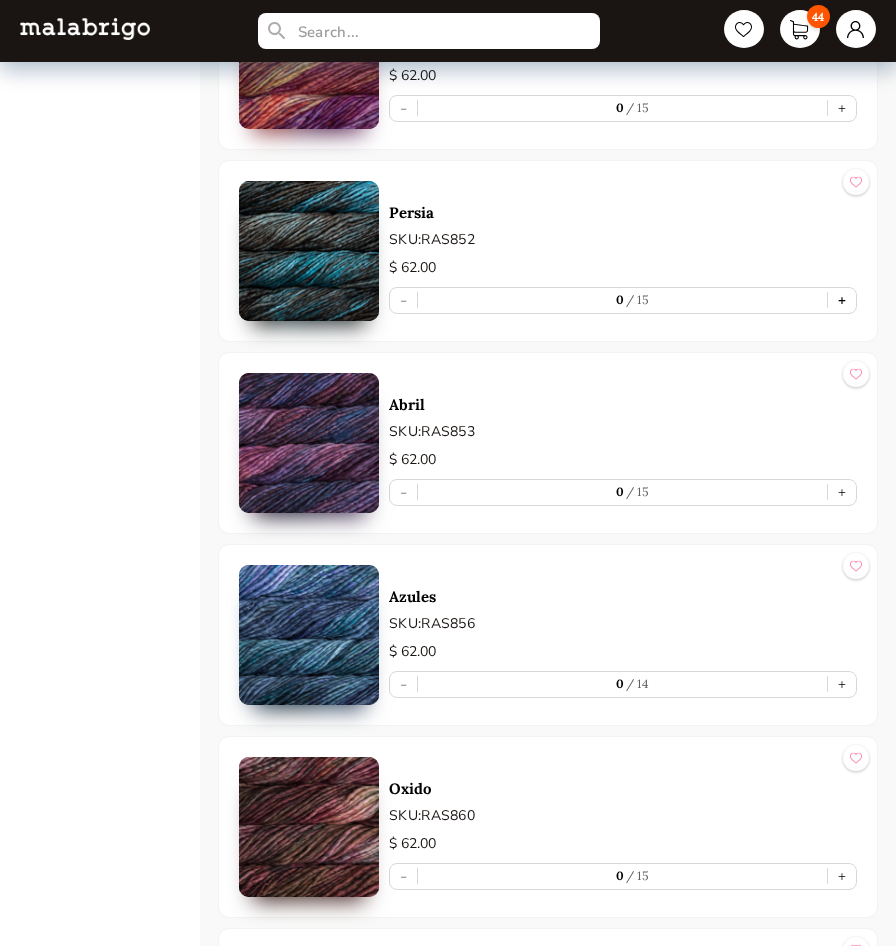 click on "+" at bounding box center (842, 300) 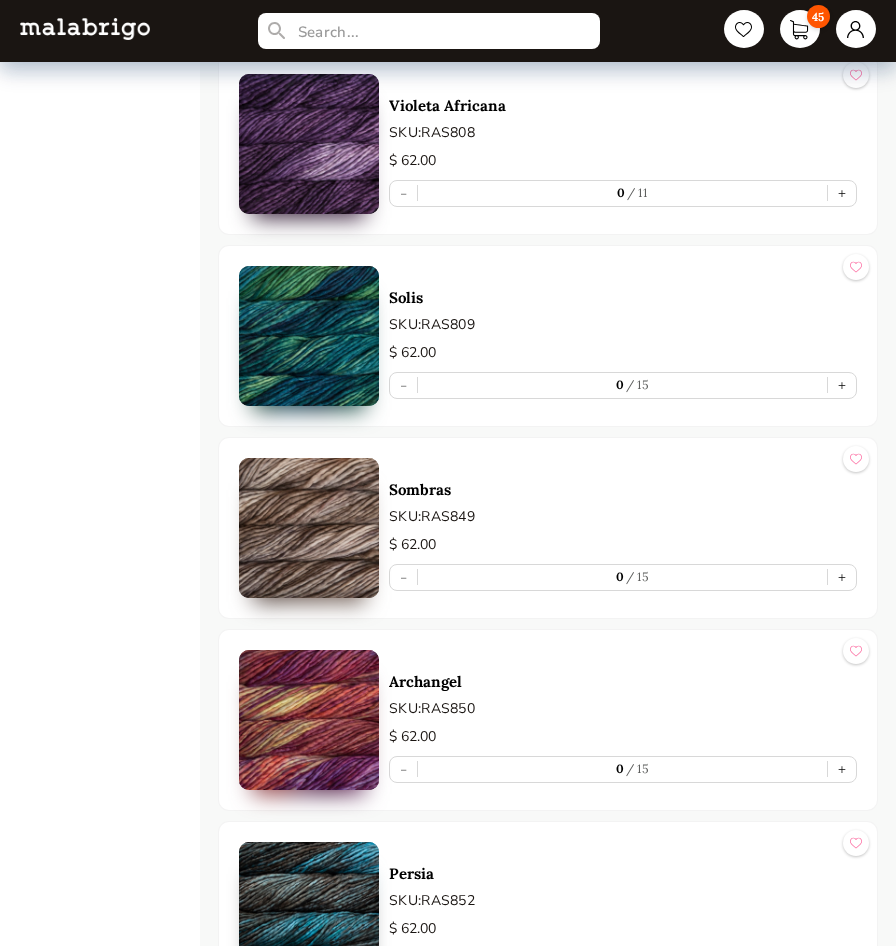 scroll, scrollTop: 15442, scrollLeft: 0, axis: vertical 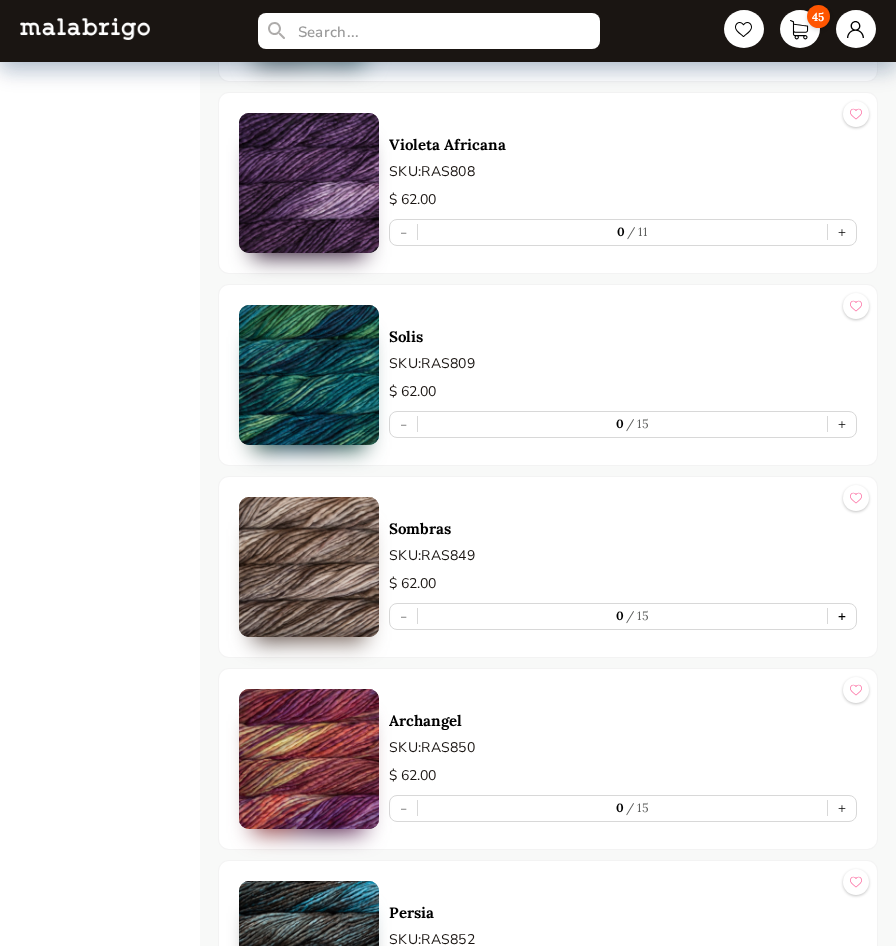 click on "+" at bounding box center (842, 616) 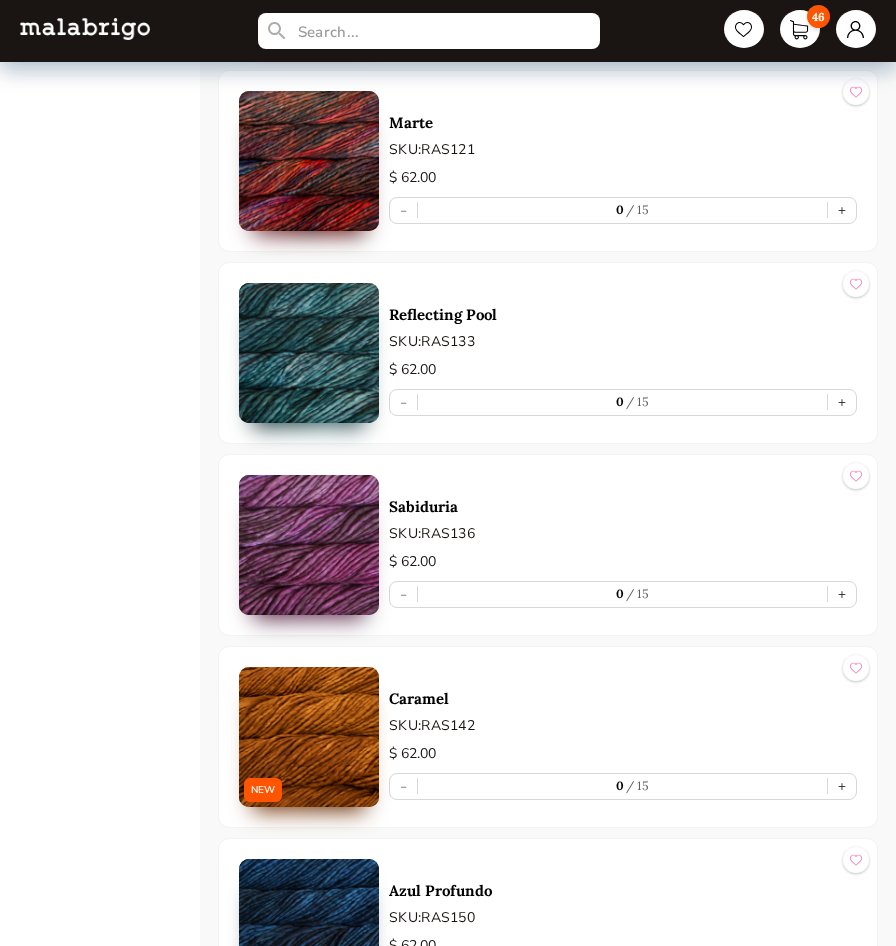 scroll, scrollTop: 5842, scrollLeft: 0, axis: vertical 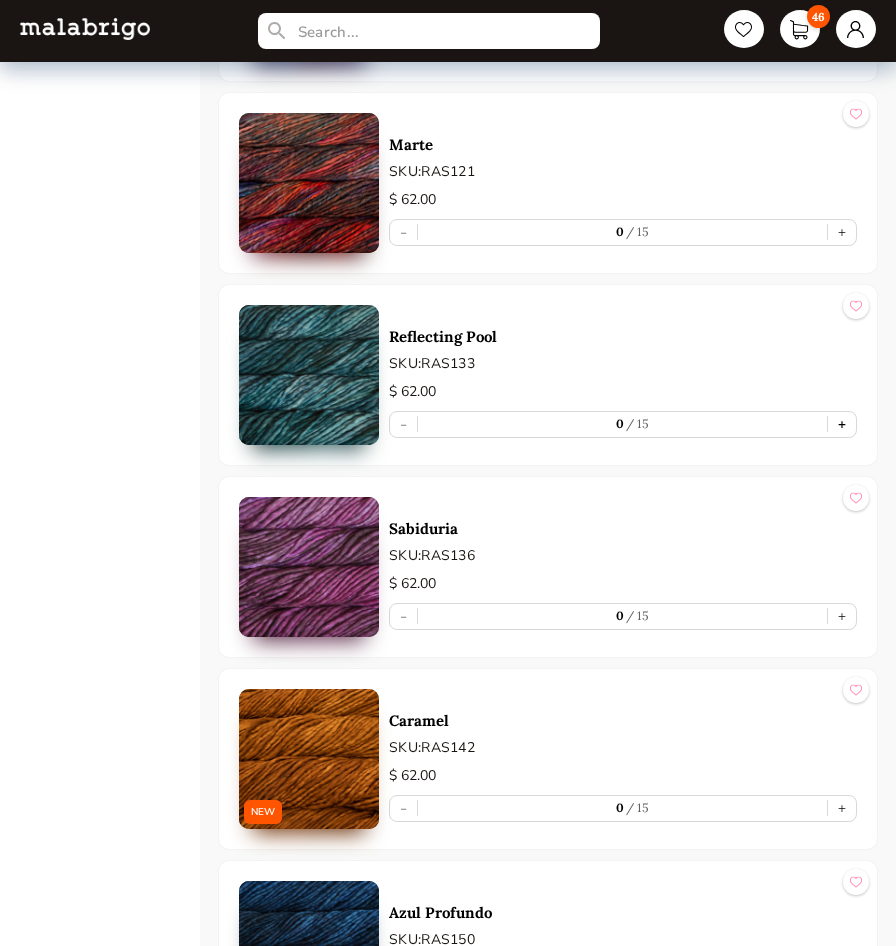 click on "+" at bounding box center (842, 424) 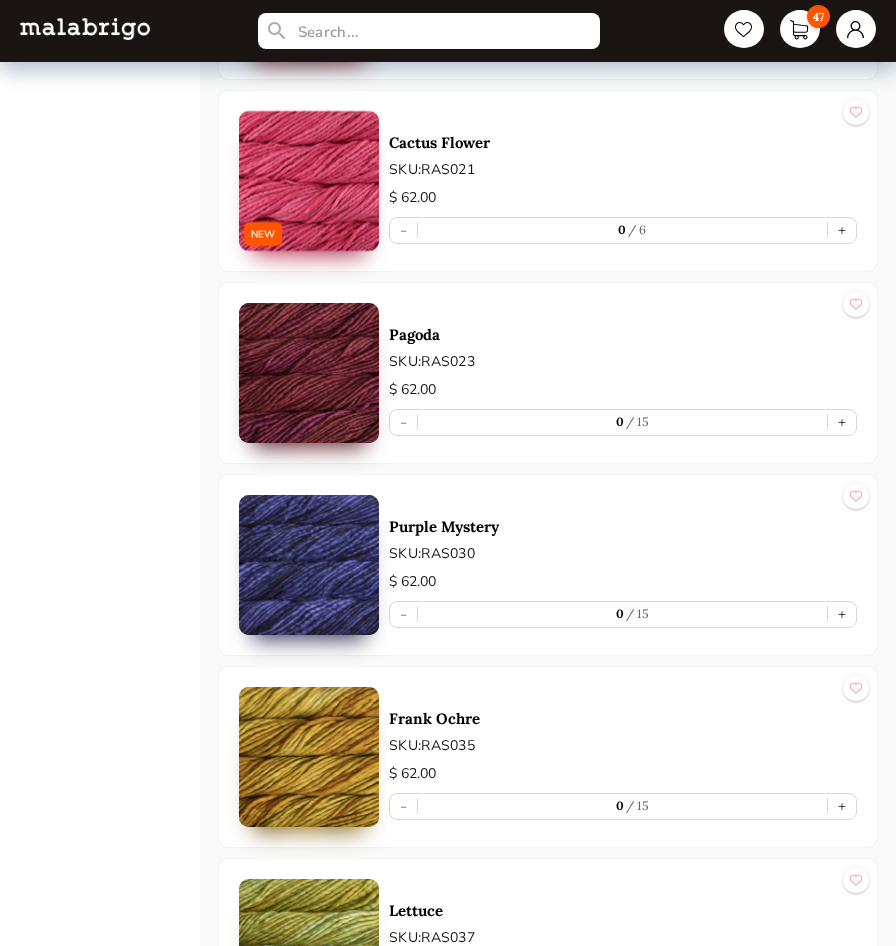 scroll, scrollTop: 2342, scrollLeft: 0, axis: vertical 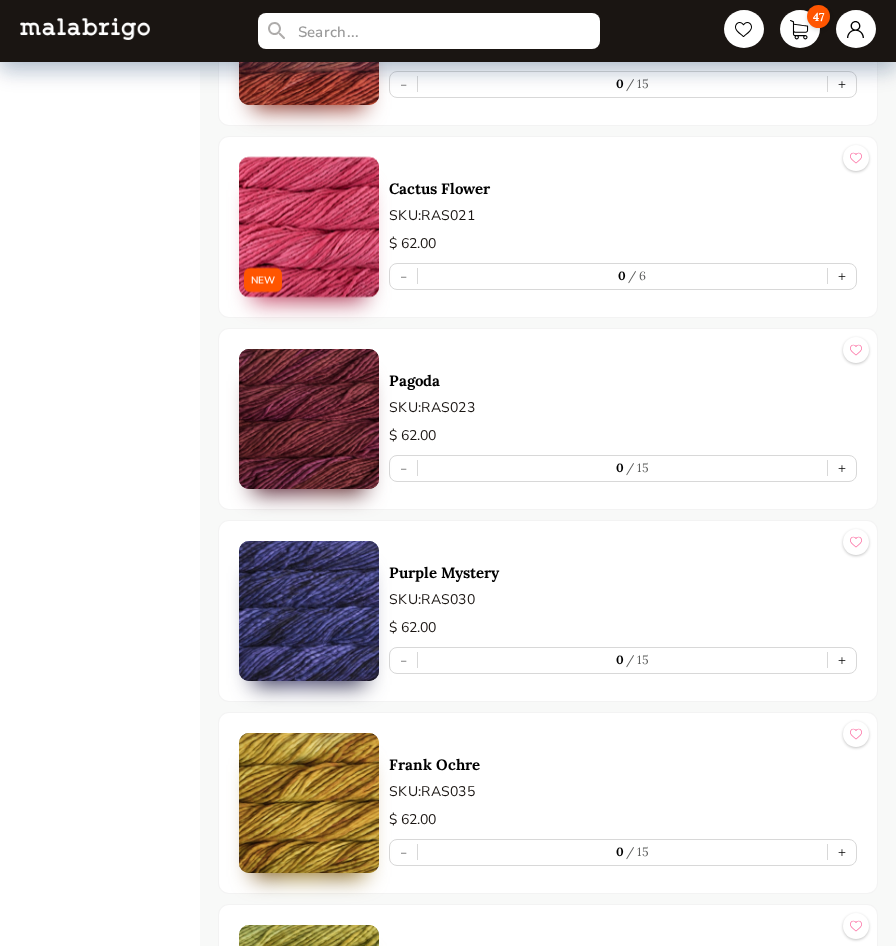 click at bounding box center [309, 227] 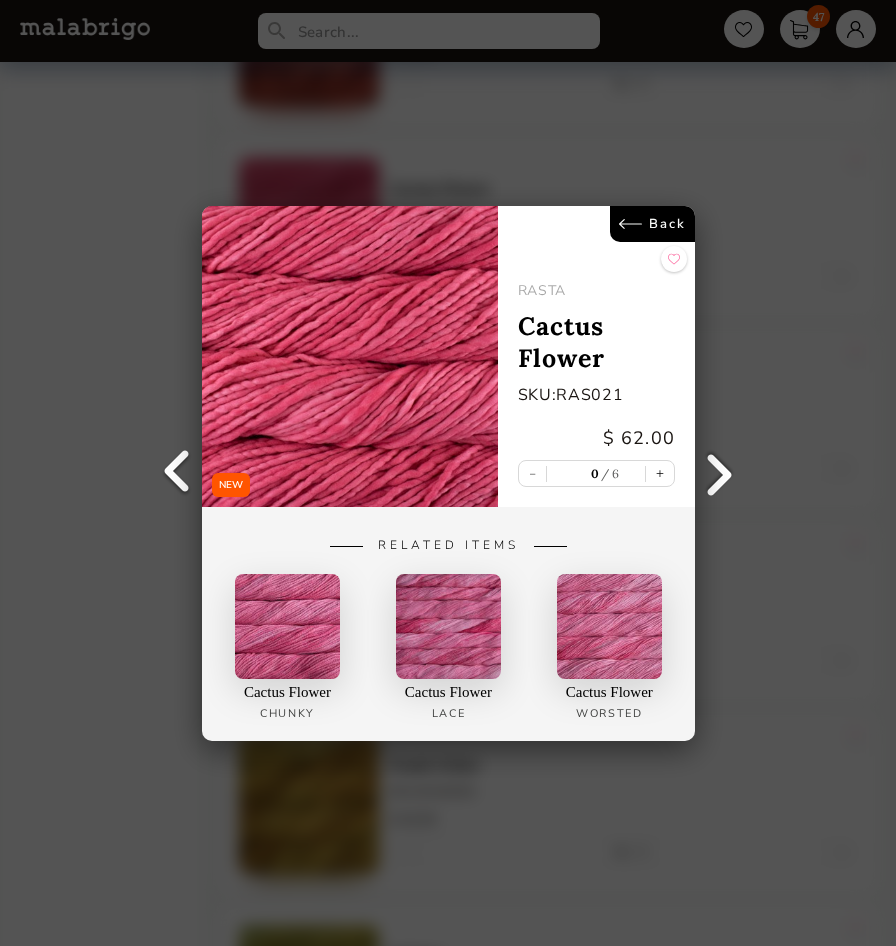 click on "Back" at bounding box center [651, 224] 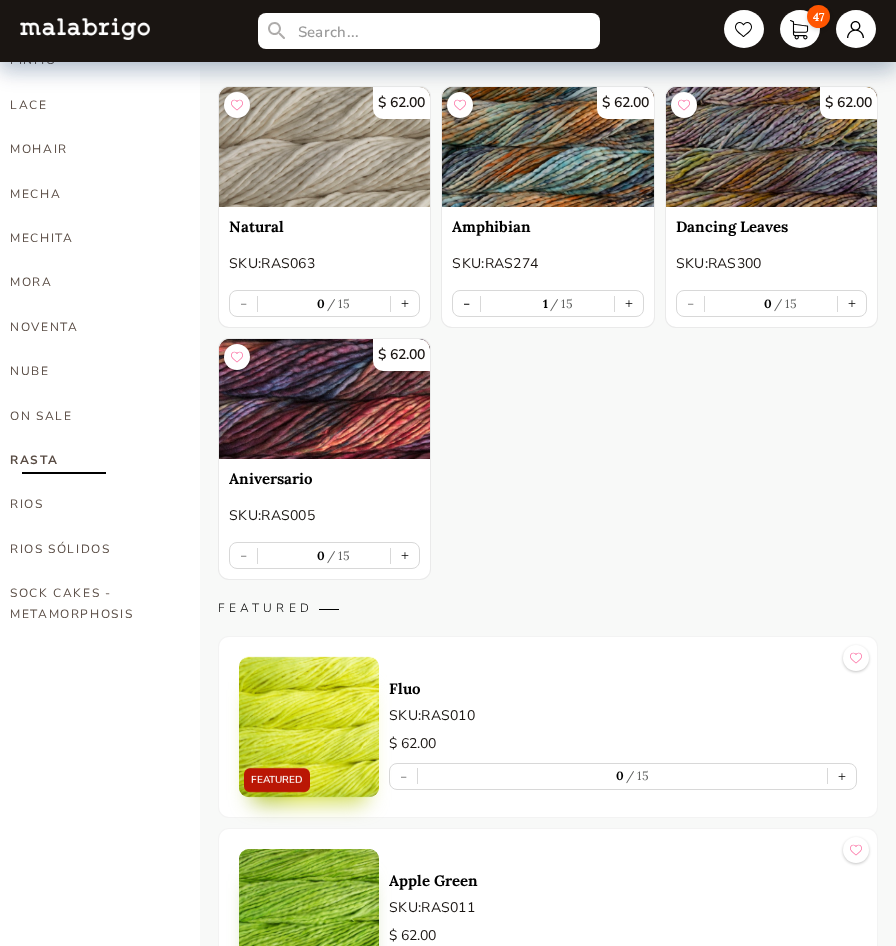 scroll, scrollTop: 142, scrollLeft: 0, axis: vertical 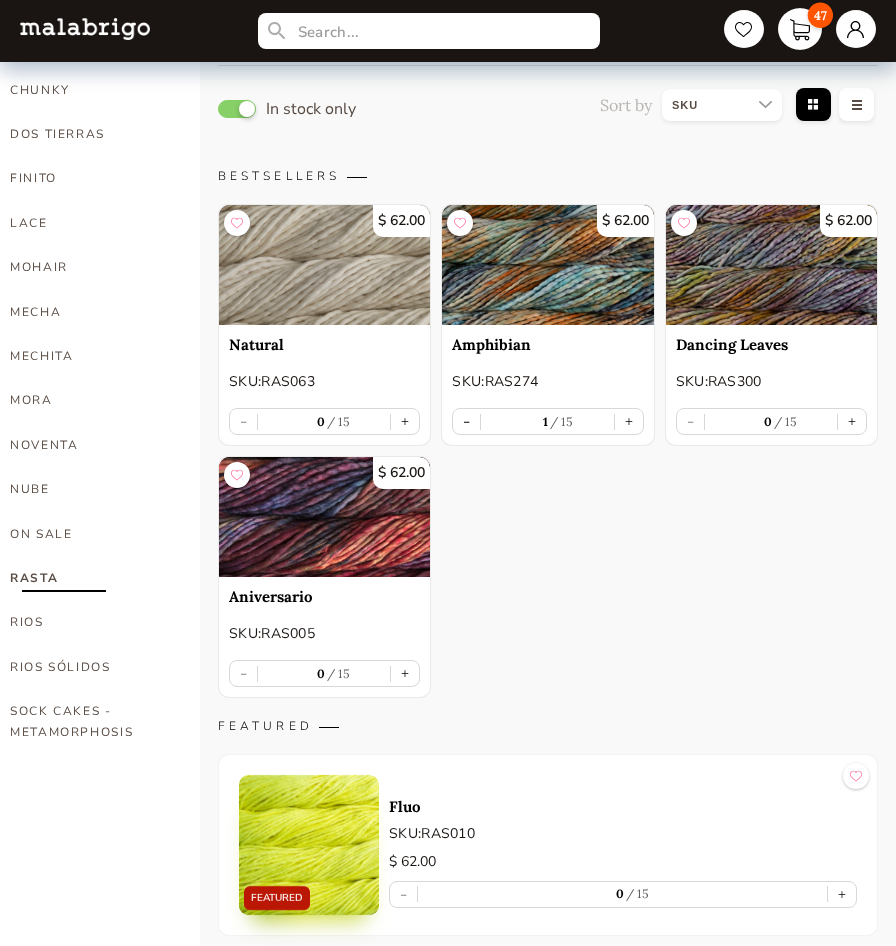 click on "47" at bounding box center (800, 29) 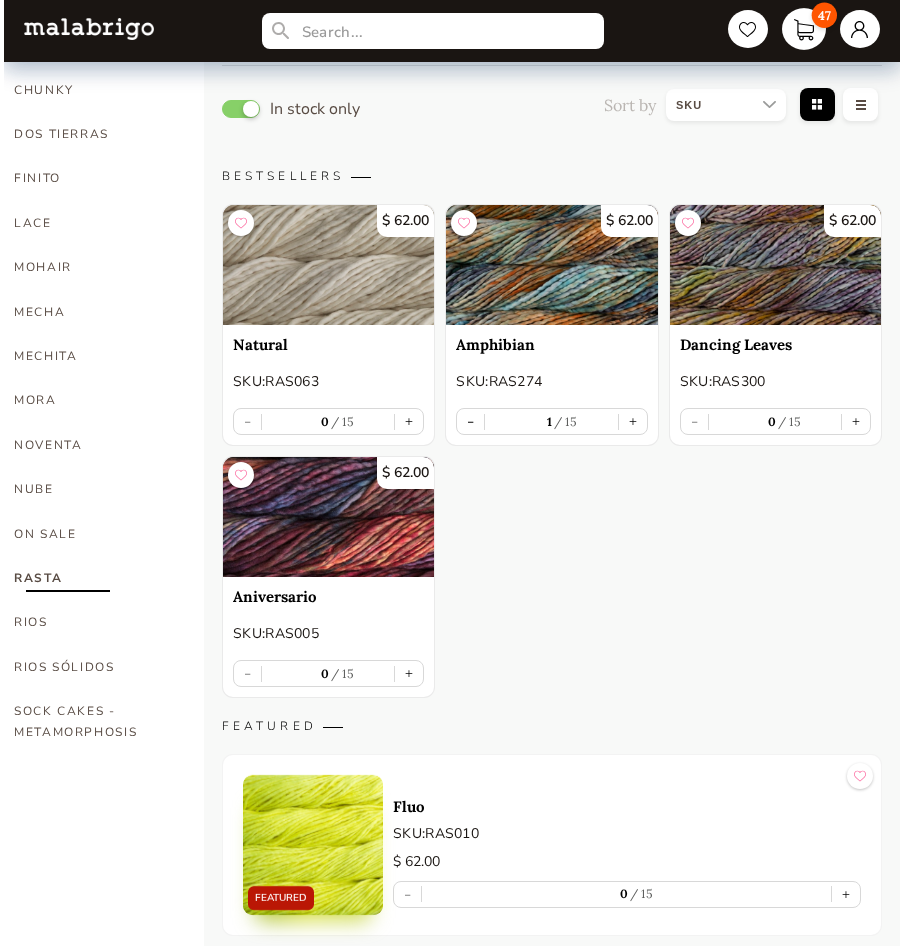 scroll, scrollTop: 0, scrollLeft: 0, axis: both 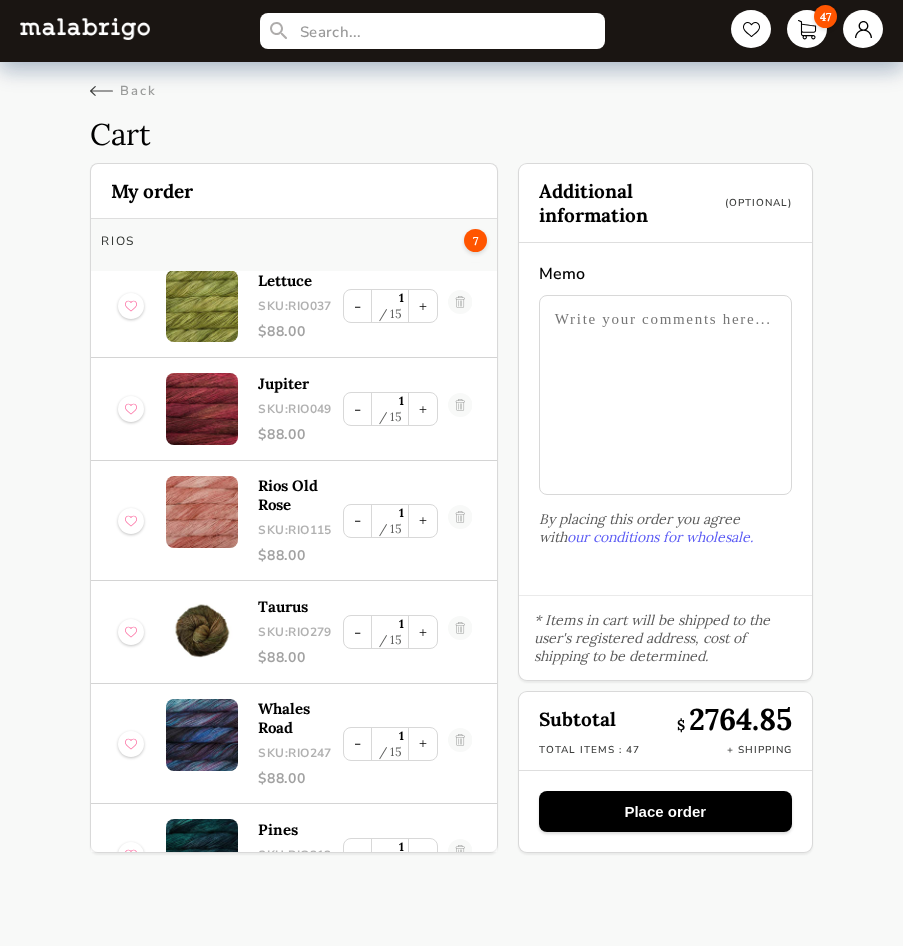 click on "Place order" at bounding box center (665, 811) 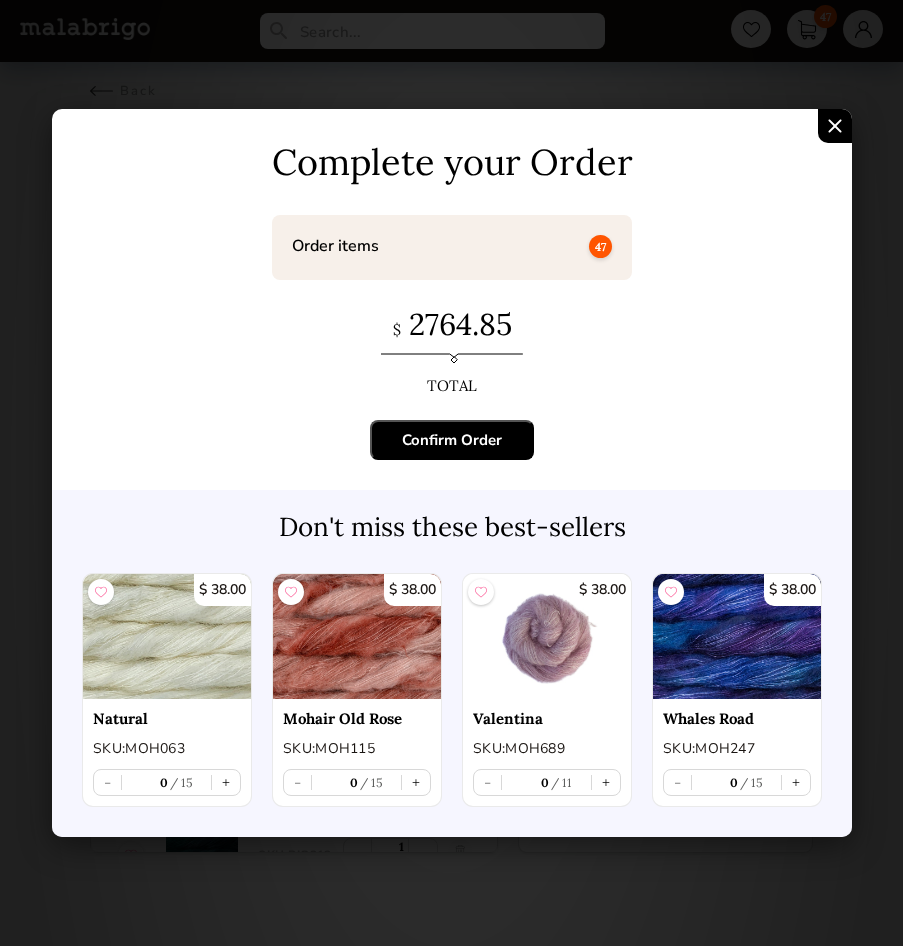 click on "Confirm Order" at bounding box center [452, 440] 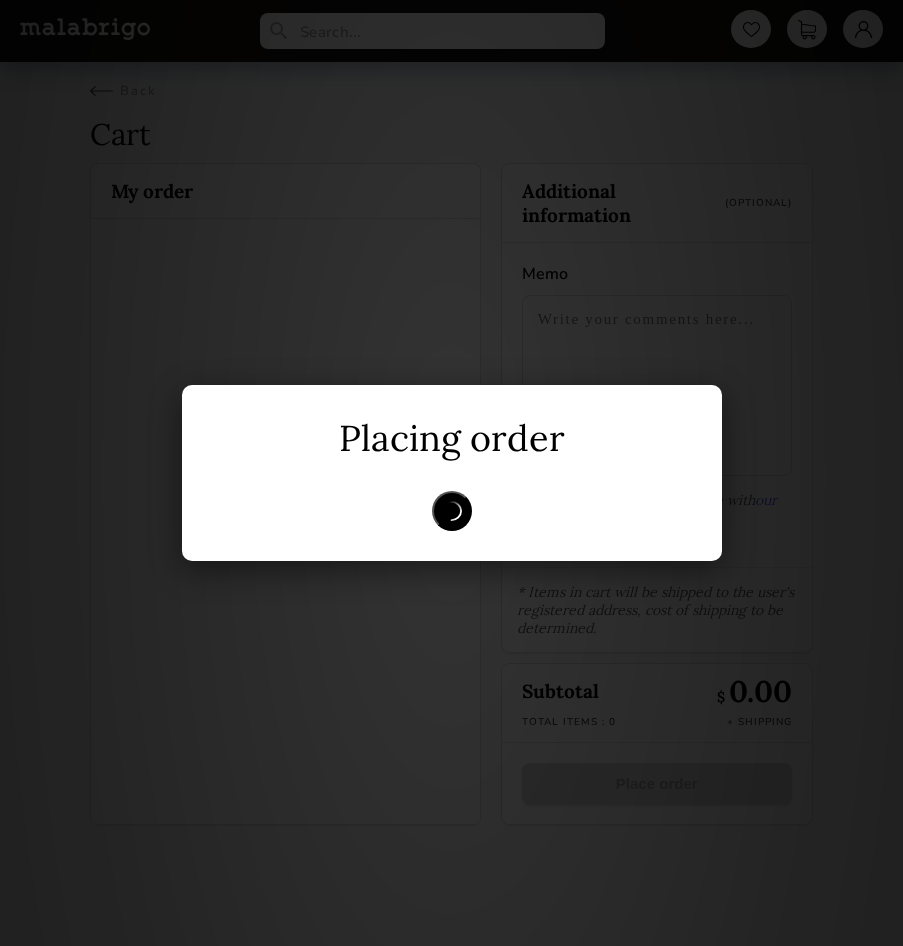 scroll, scrollTop: 0, scrollLeft: 0, axis: both 